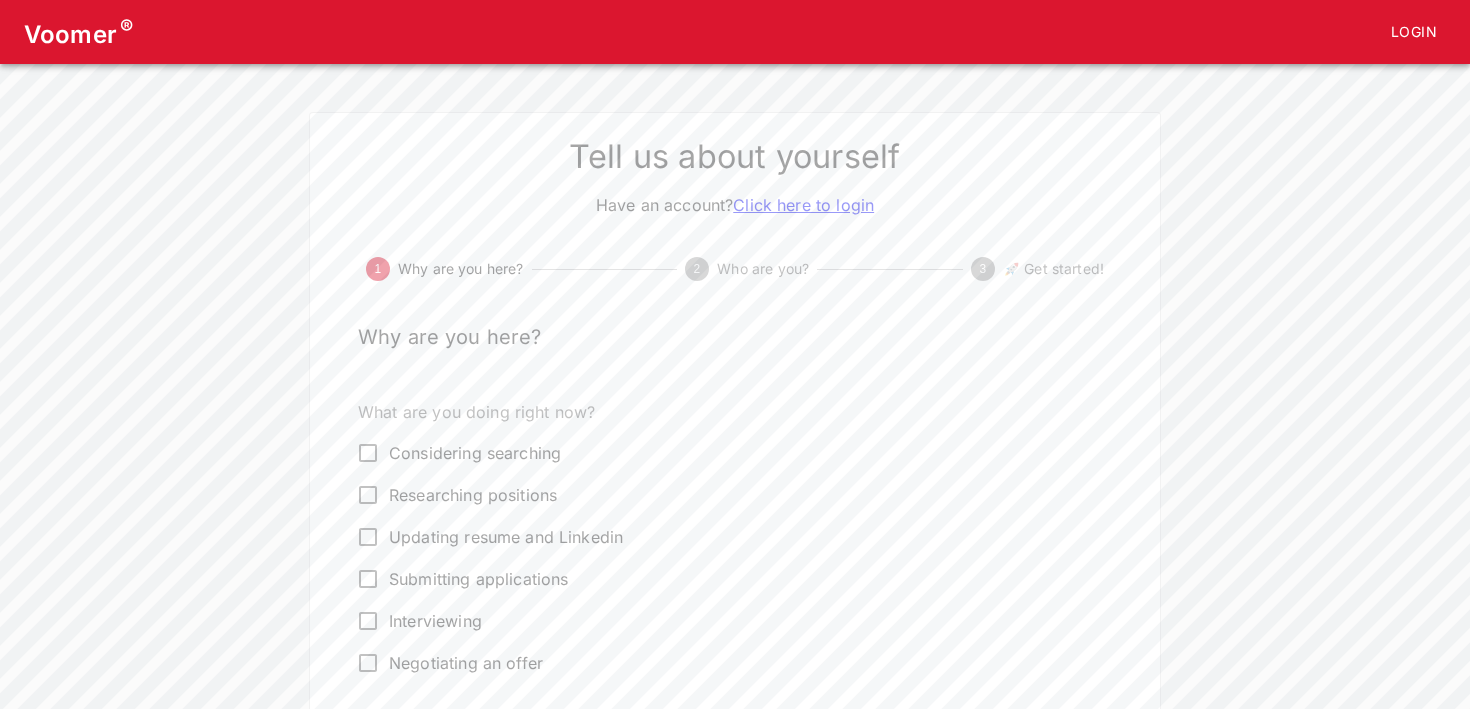 scroll, scrollTop: 0, scrollLeft: 0, axis: both 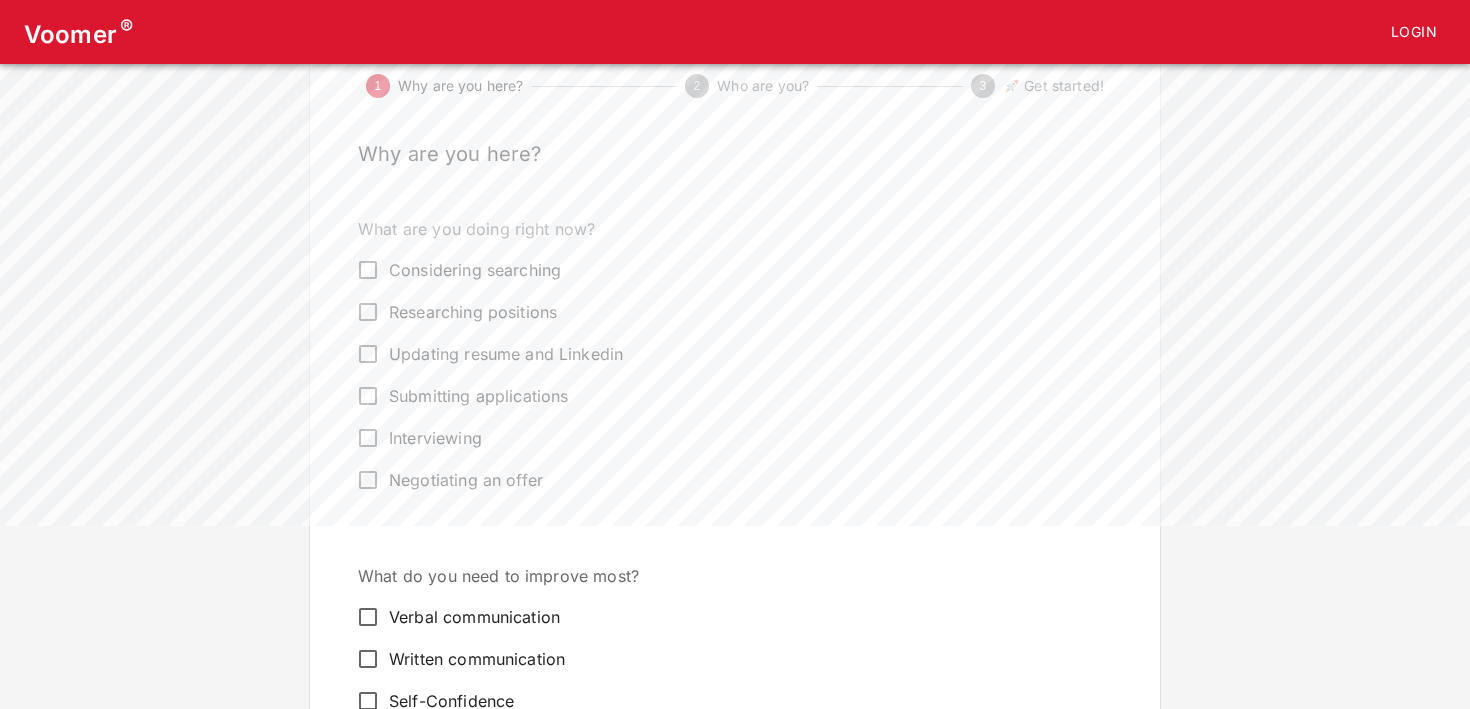 click on "Interviewing" at bounding box center [368, 270] 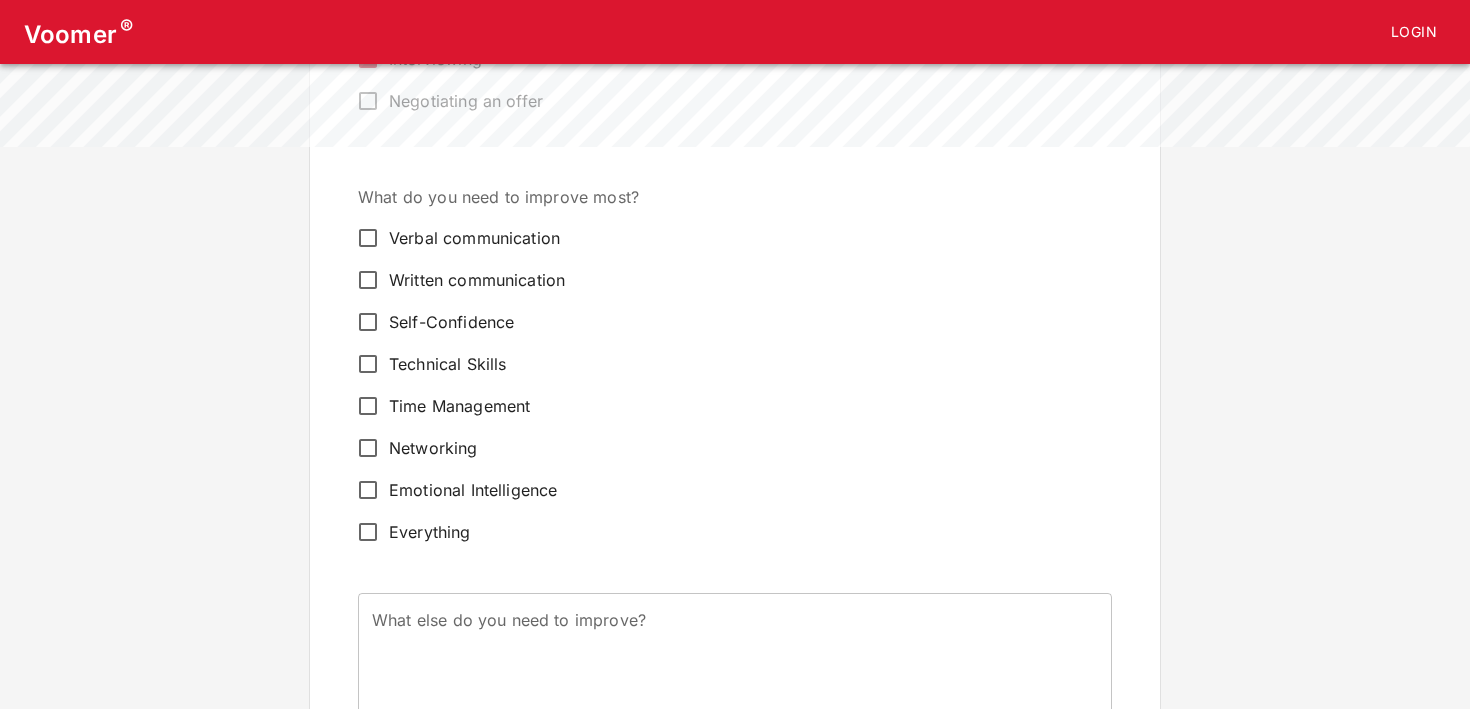 scroll, scrollTop: 565, scrollLeft: 0, axis: vertical 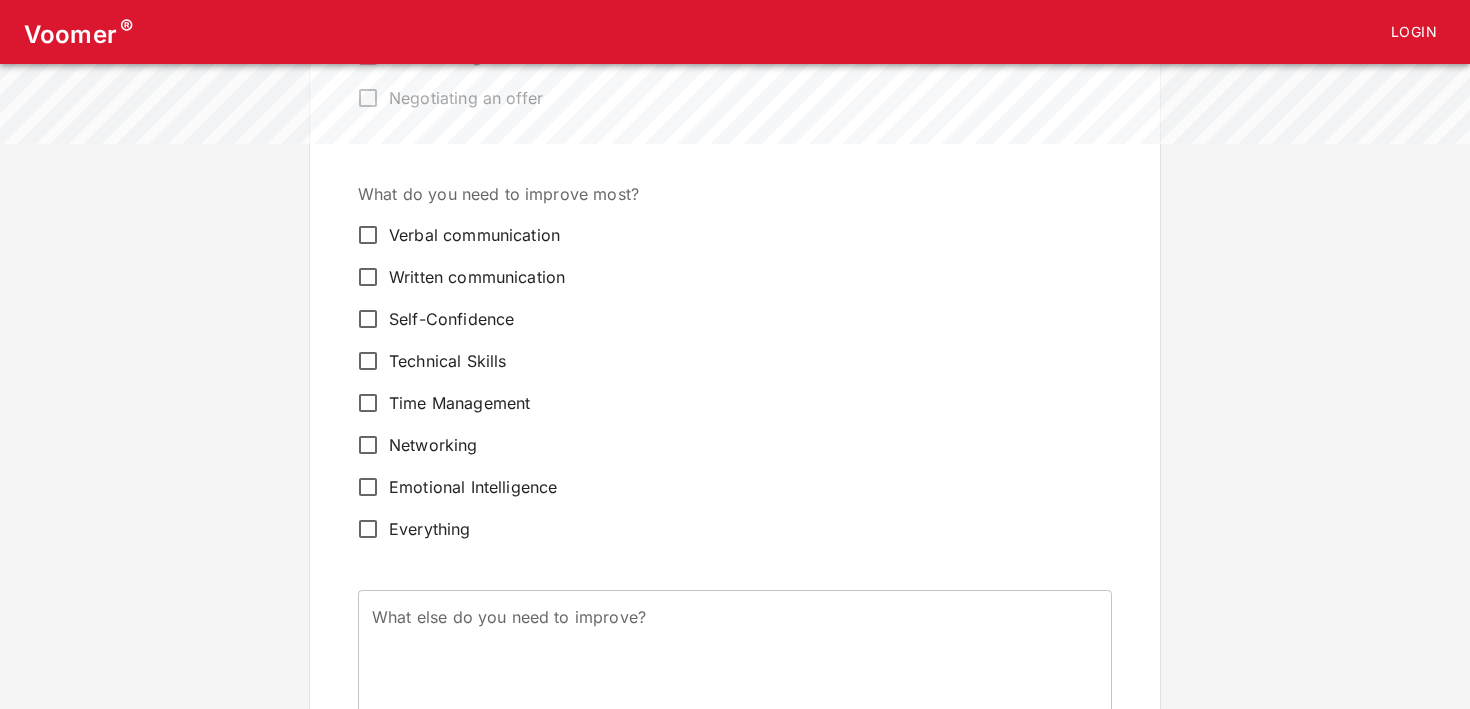 click on "Verbal communication" at bounding box center (368, 235) 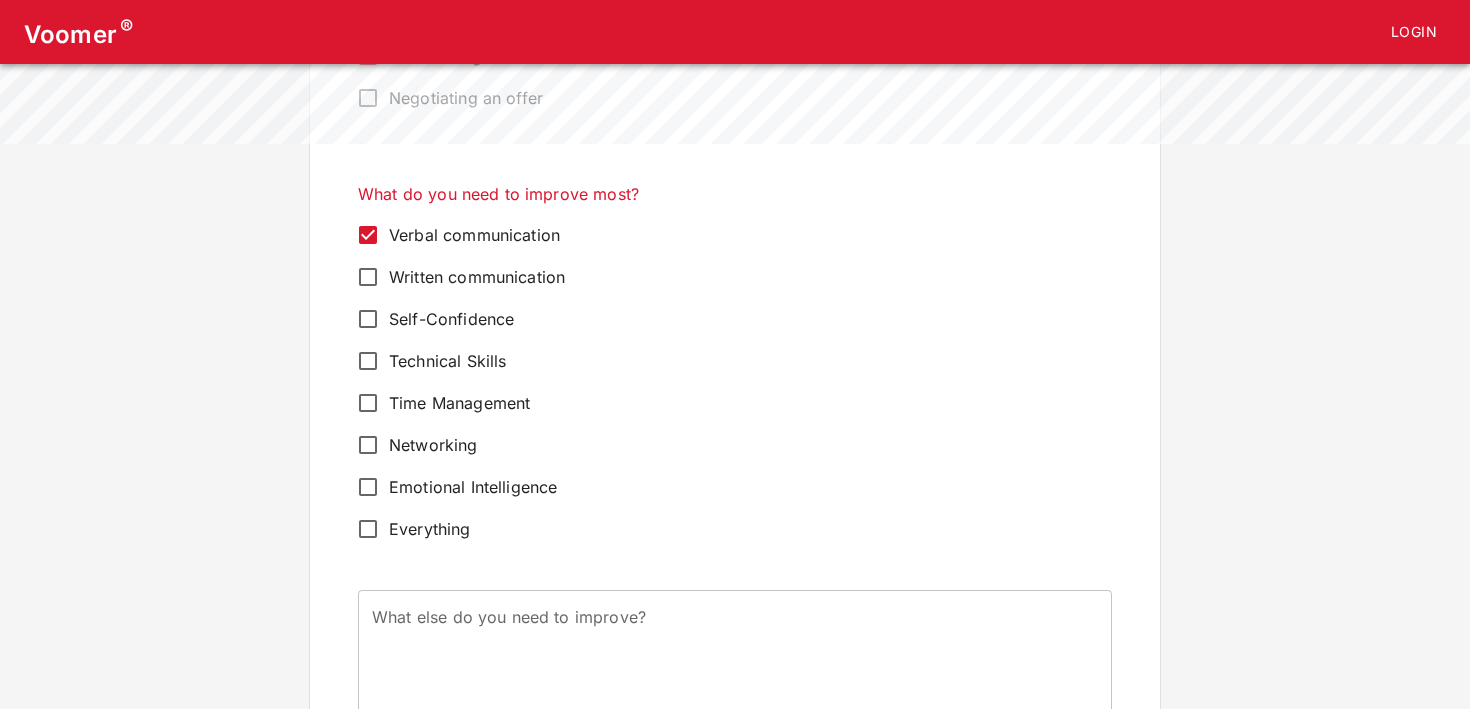 click on "Written communication" at bounding box center (368, 235) 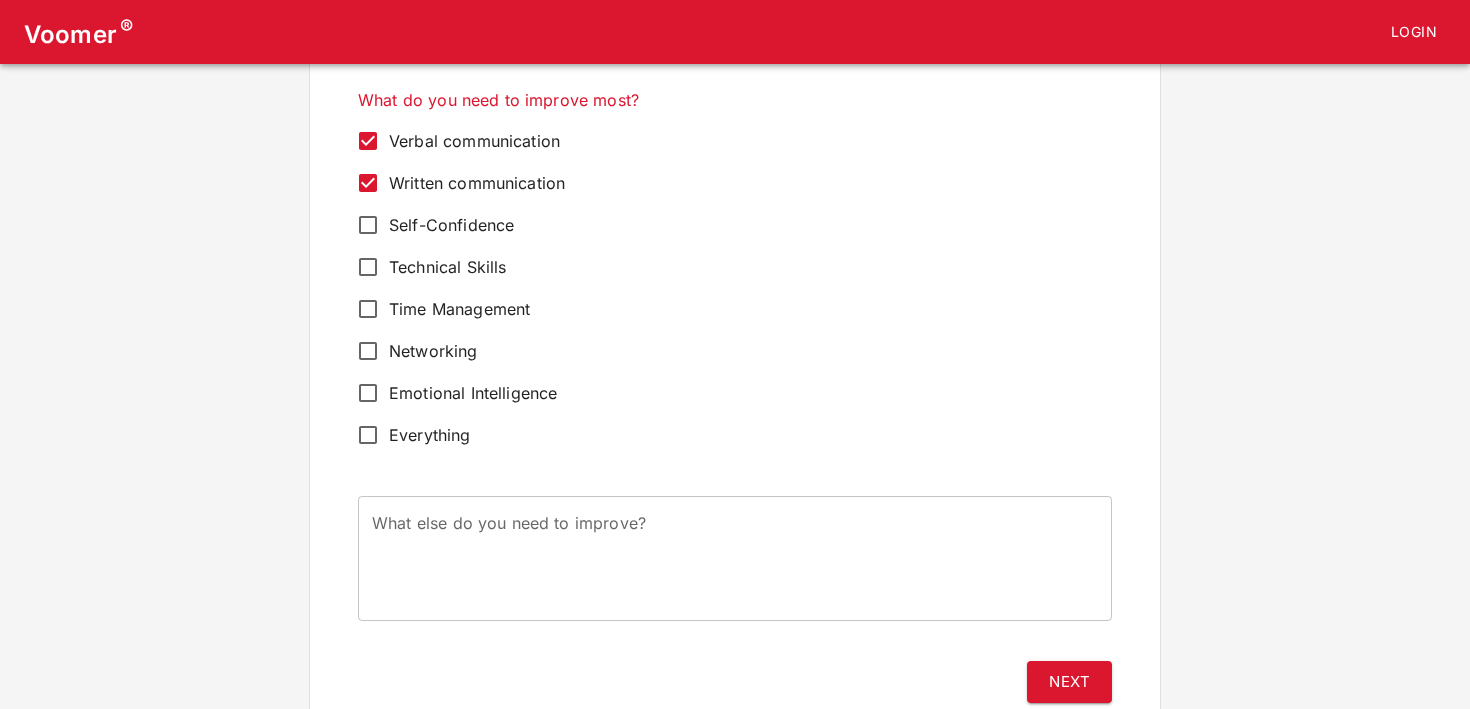 scroll, scrollTop: 726, scrollLeft: 0, axis: vertical 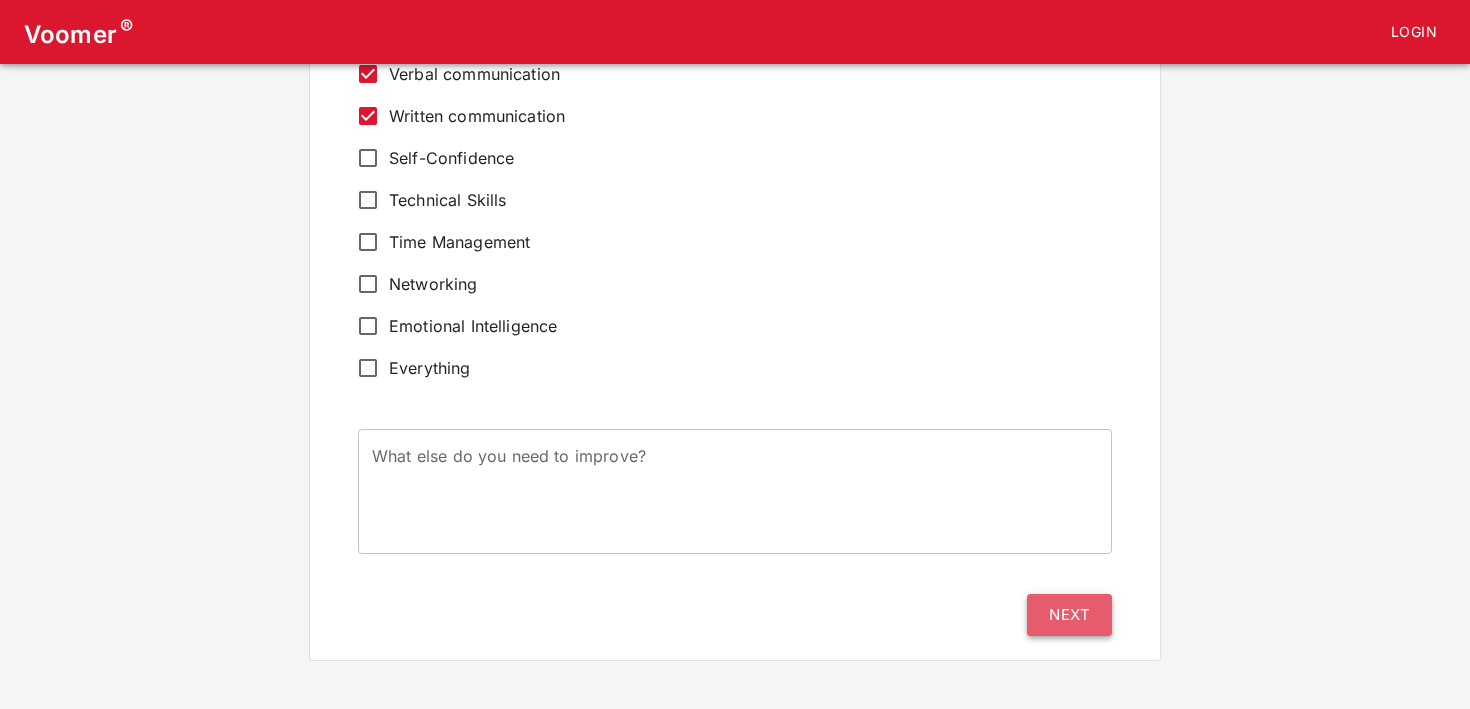 click on "Next" at bounding box center [1069, 615] 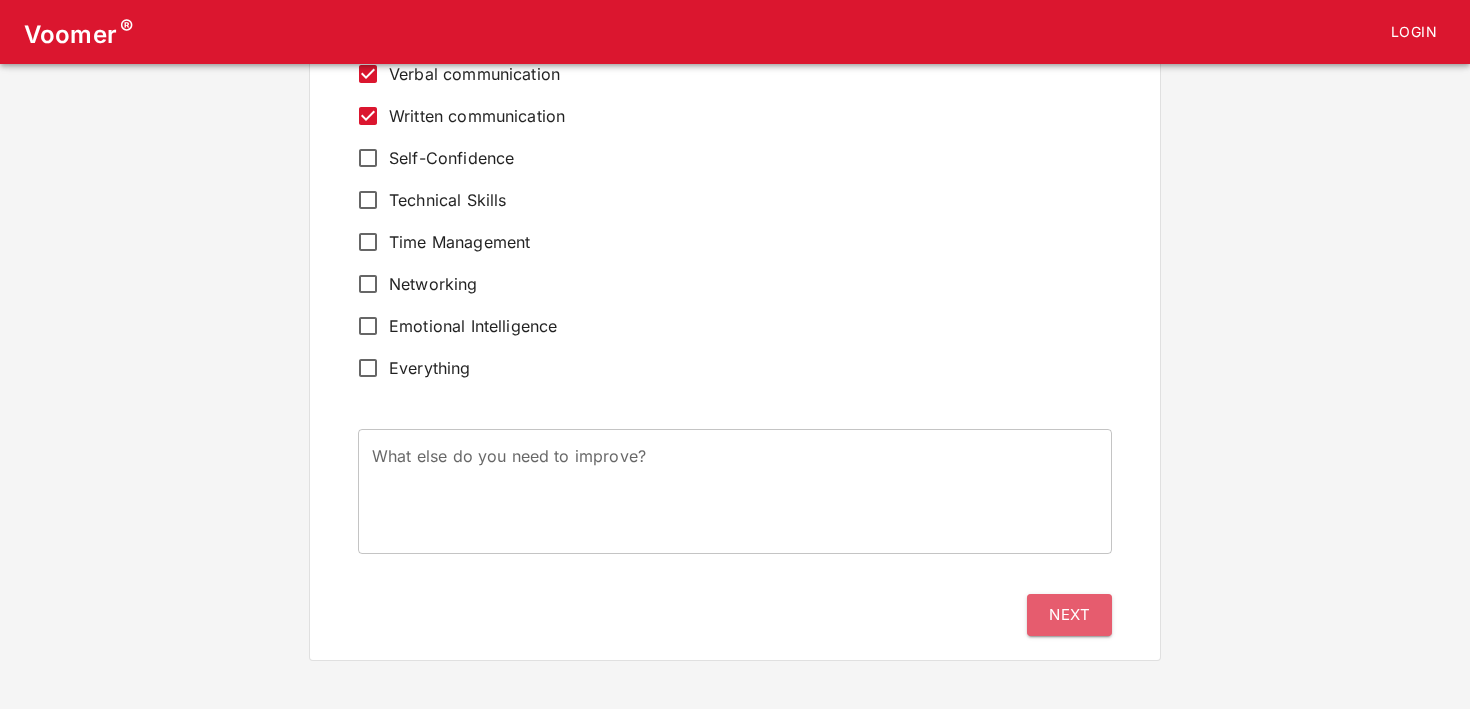 scroll, scrollTop: 0, scrollLeft: 0, axis: both 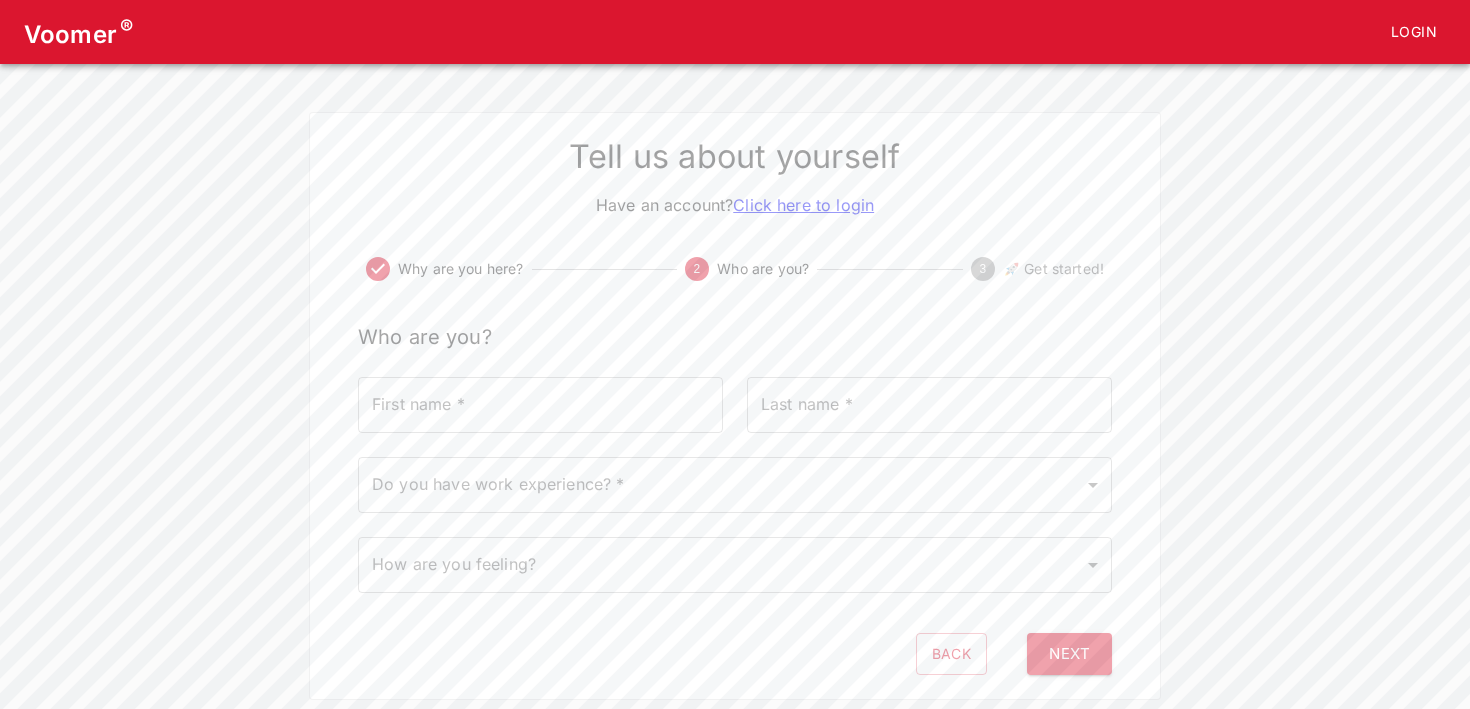 click on "First name *" at bounding box center (540, 405) 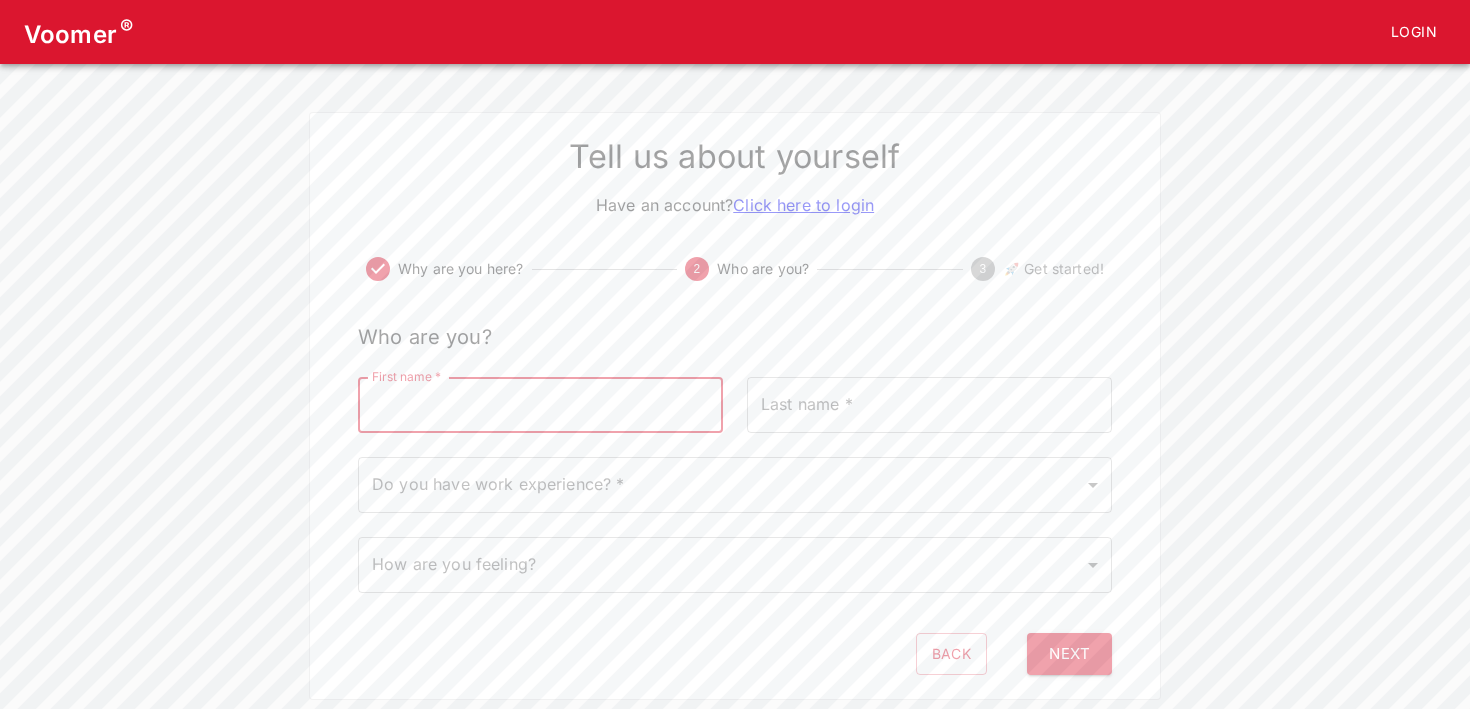 type on "[FIRST]" 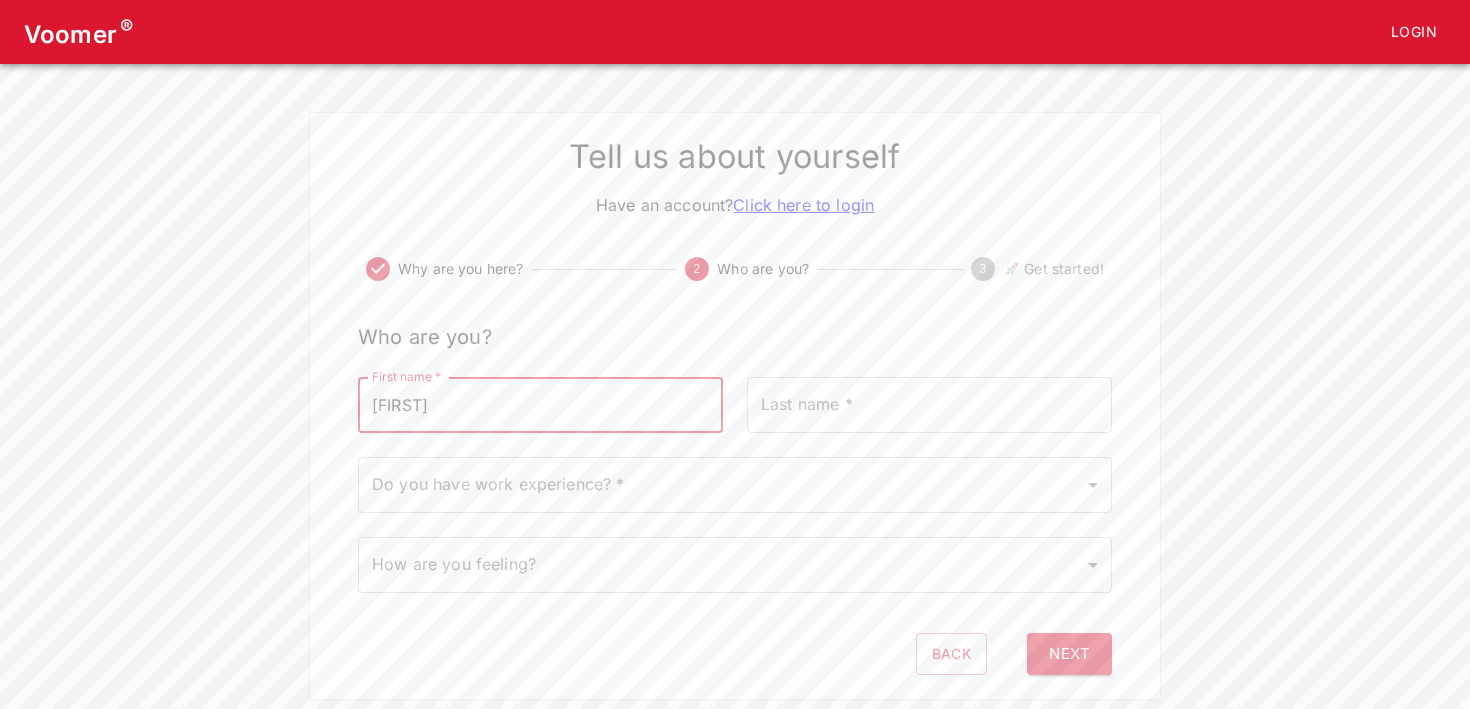 type on "[LAST]" 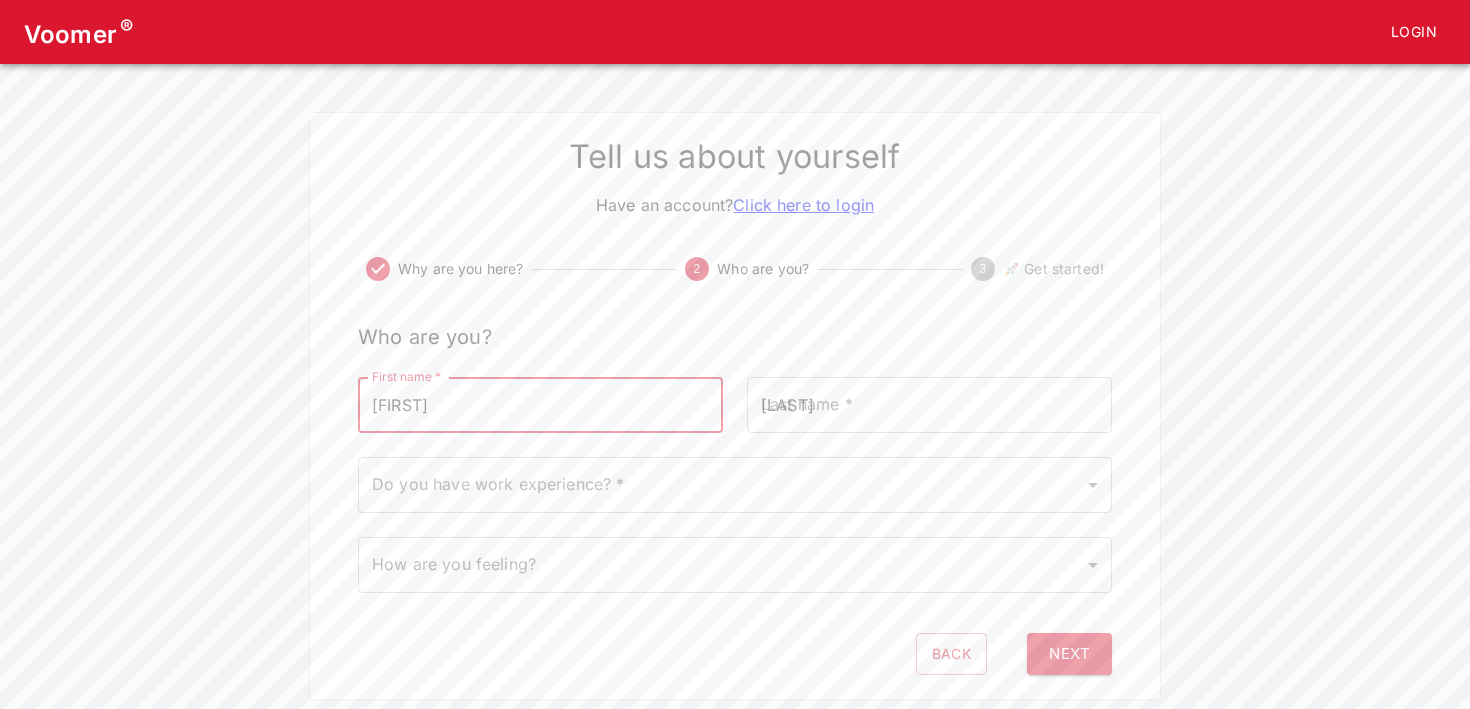 type 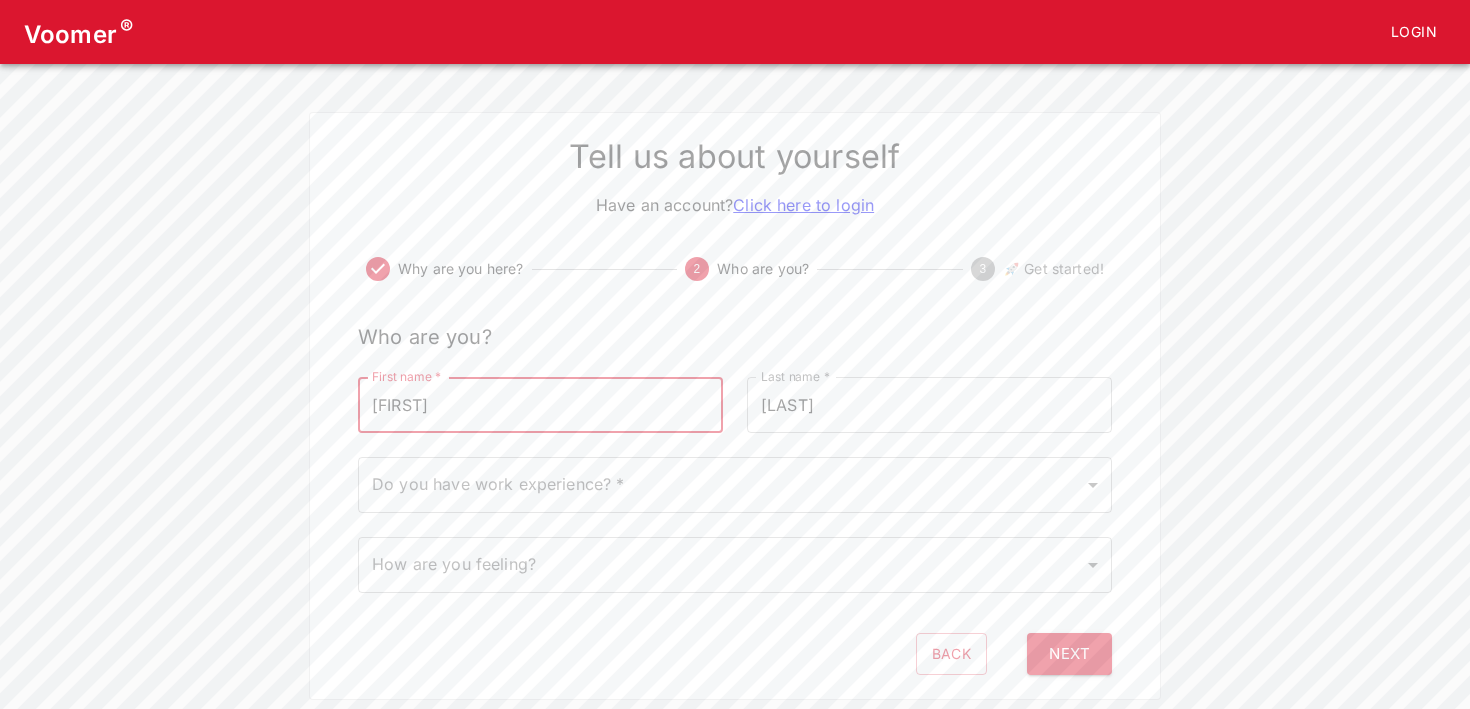 click on "Voomer ® Login Tell us about yourself Have an account?  Click here to login Why are you here? 2 Who are you? 3 🚀 Get started! Who are you? First name * [FIRST] First name * Last name * [LAST] Last name * Do you have work experience? * ​ Do you have work experience? * How are you feeling? ​ How are you feeling? Back Next" at bounding box center (735, 350) 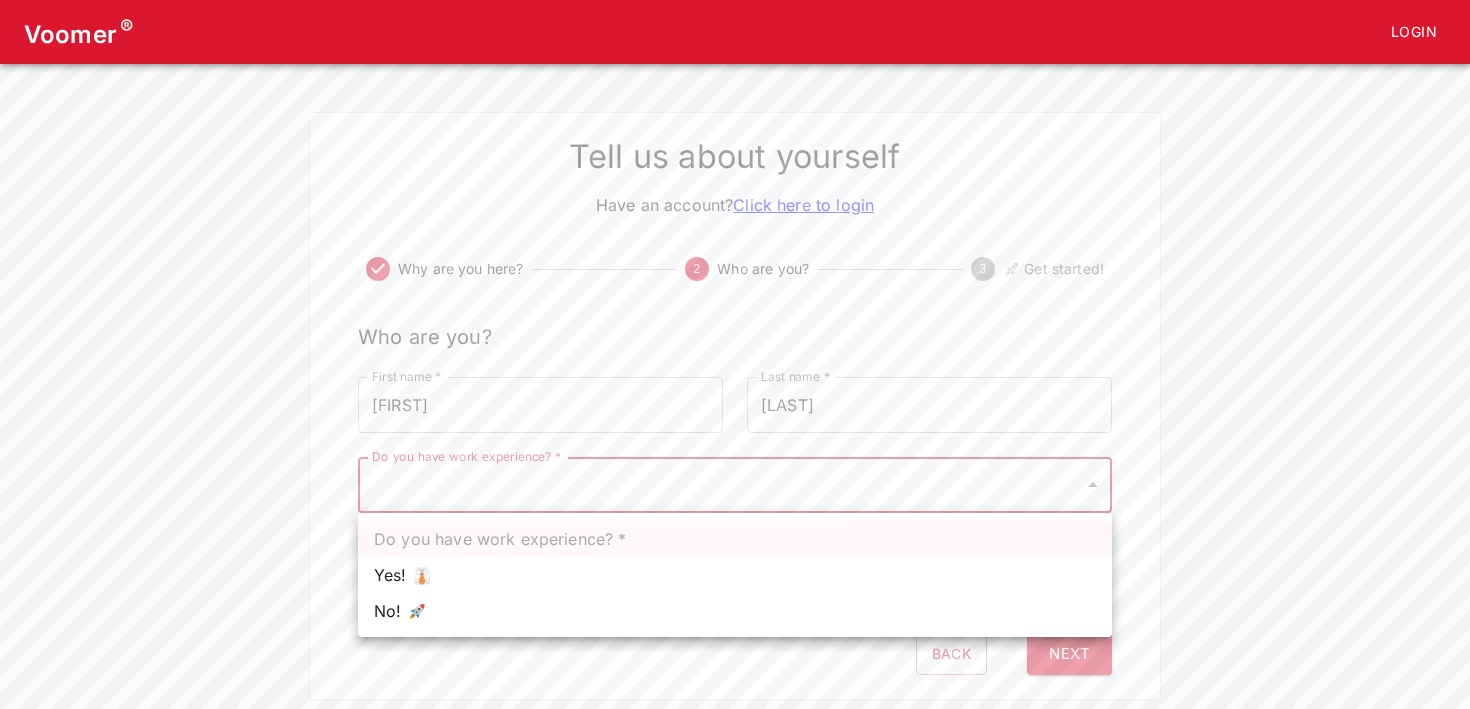 click on "Yes! 👔" at bounding box center (735, 575) 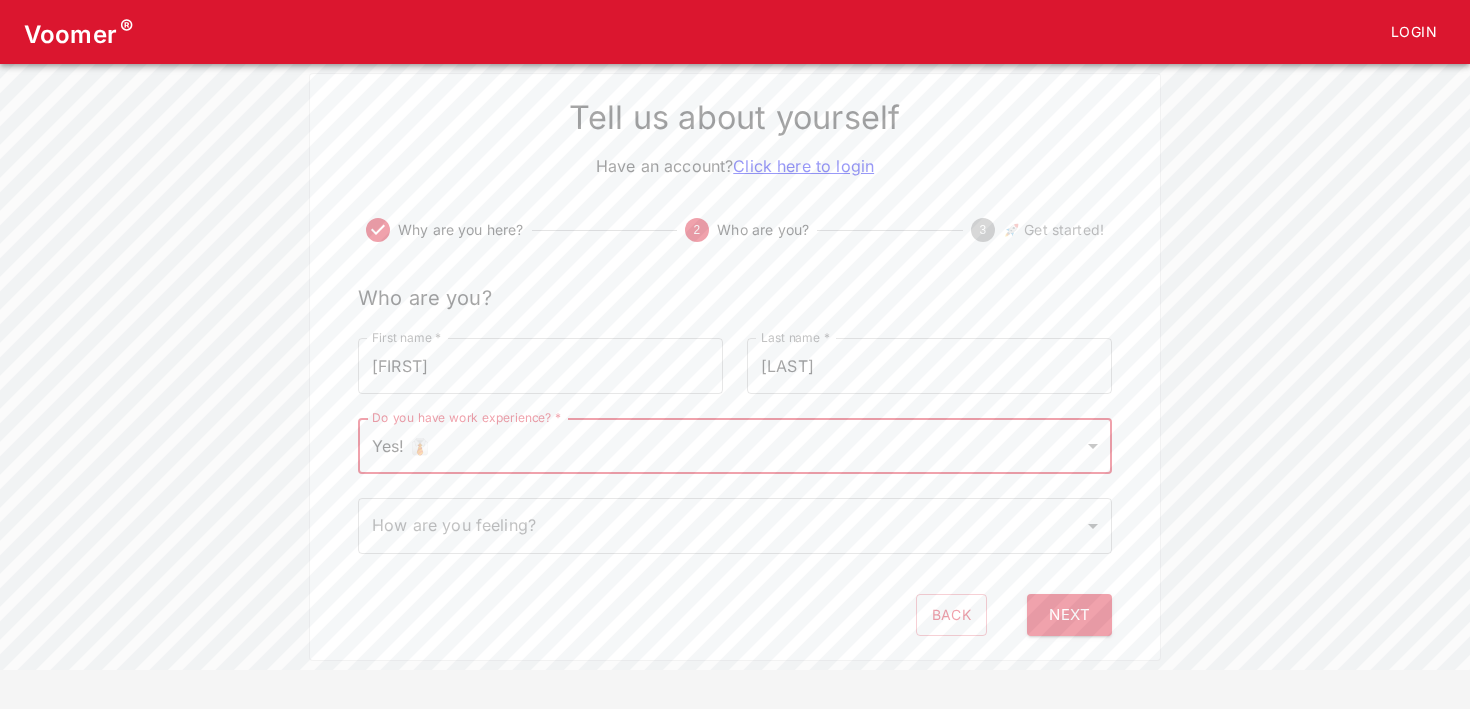 scroll, scrollTop: 39, scrollLeft: 0, axis: vertical 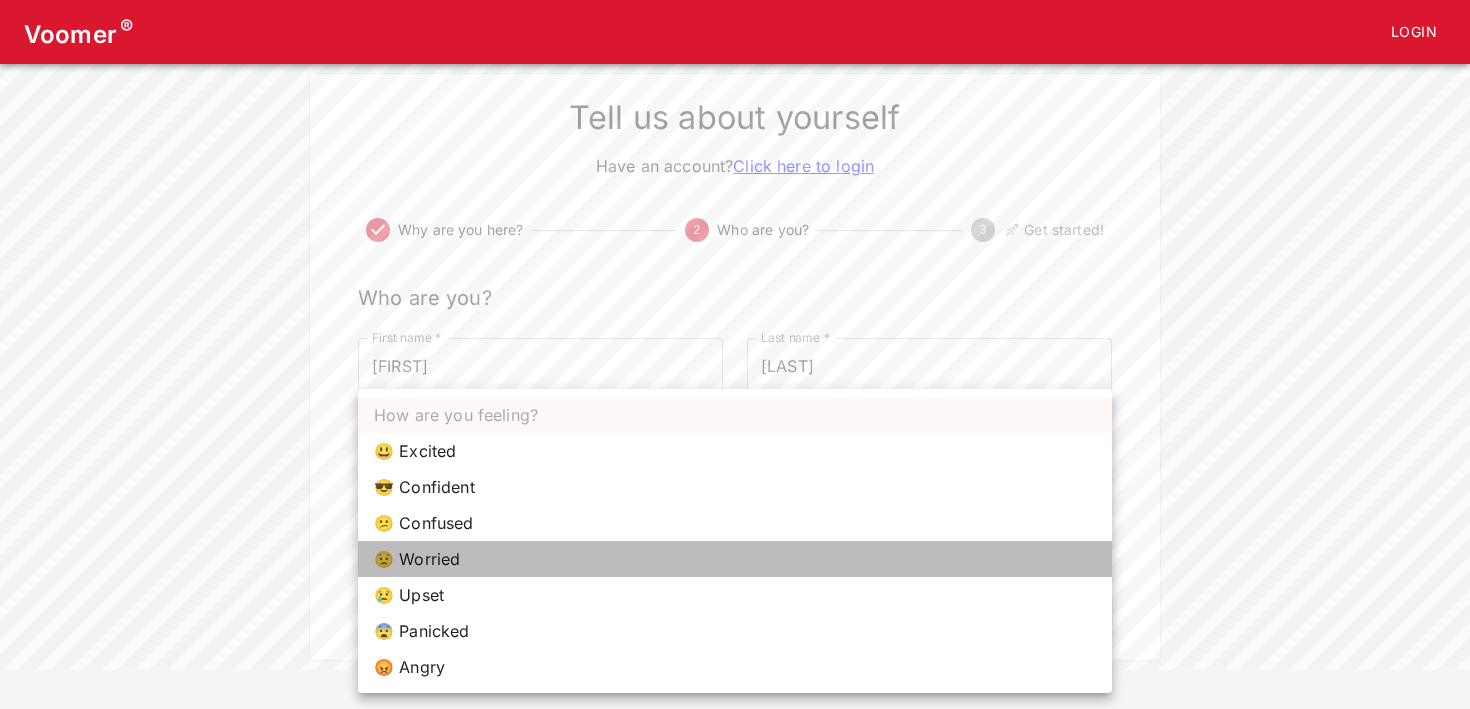 click on "😟 Worried" at bounding box center (735, 559) 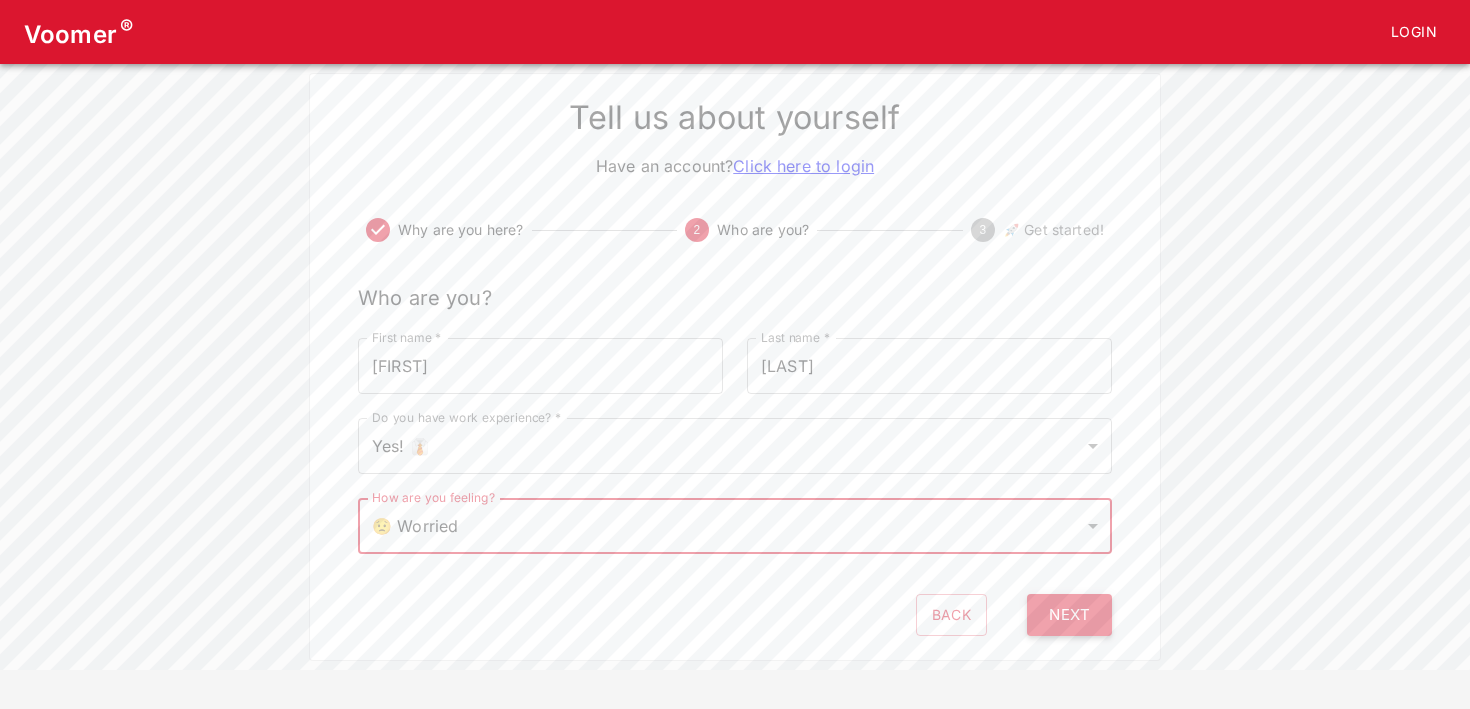 click on "Next" at bounding box center (1069, 615) 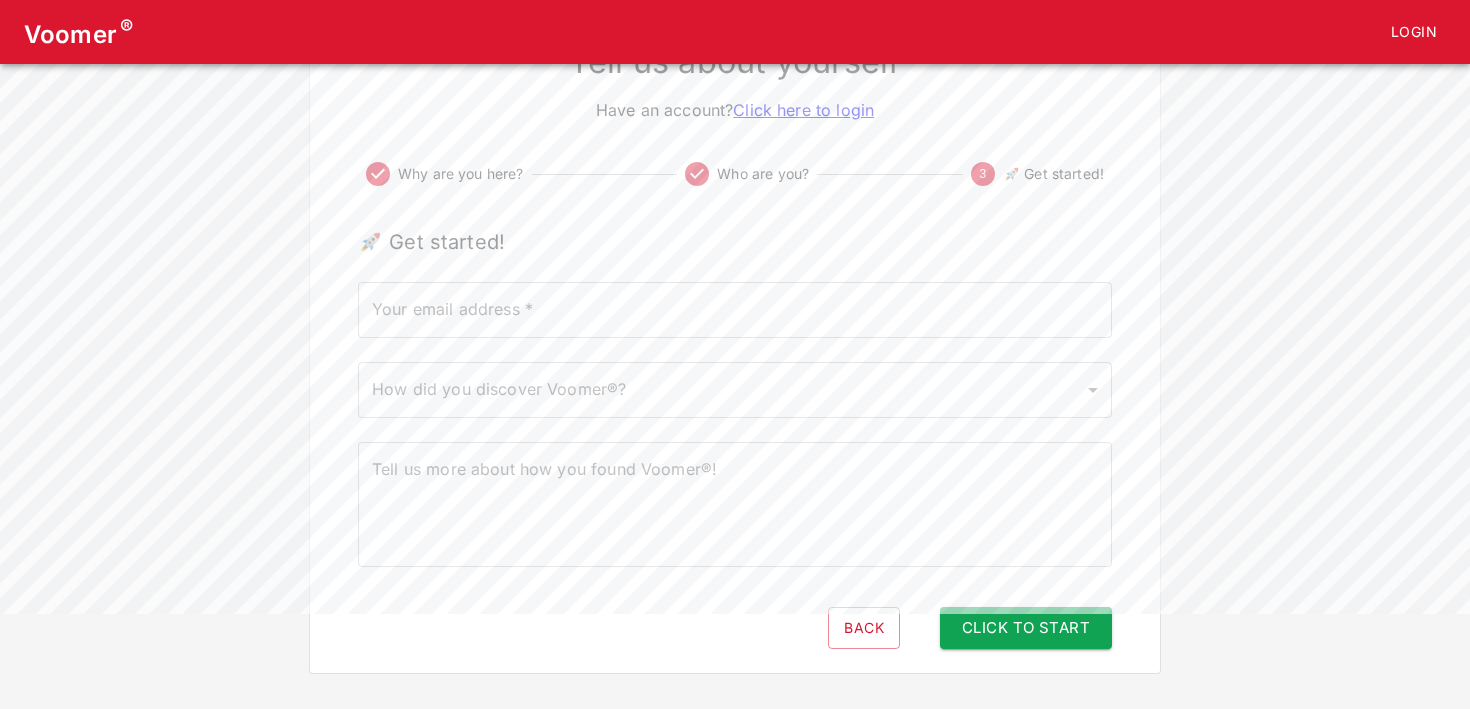 scroll, scrollTop: 108, scrollLeft: 0, axis: vertical 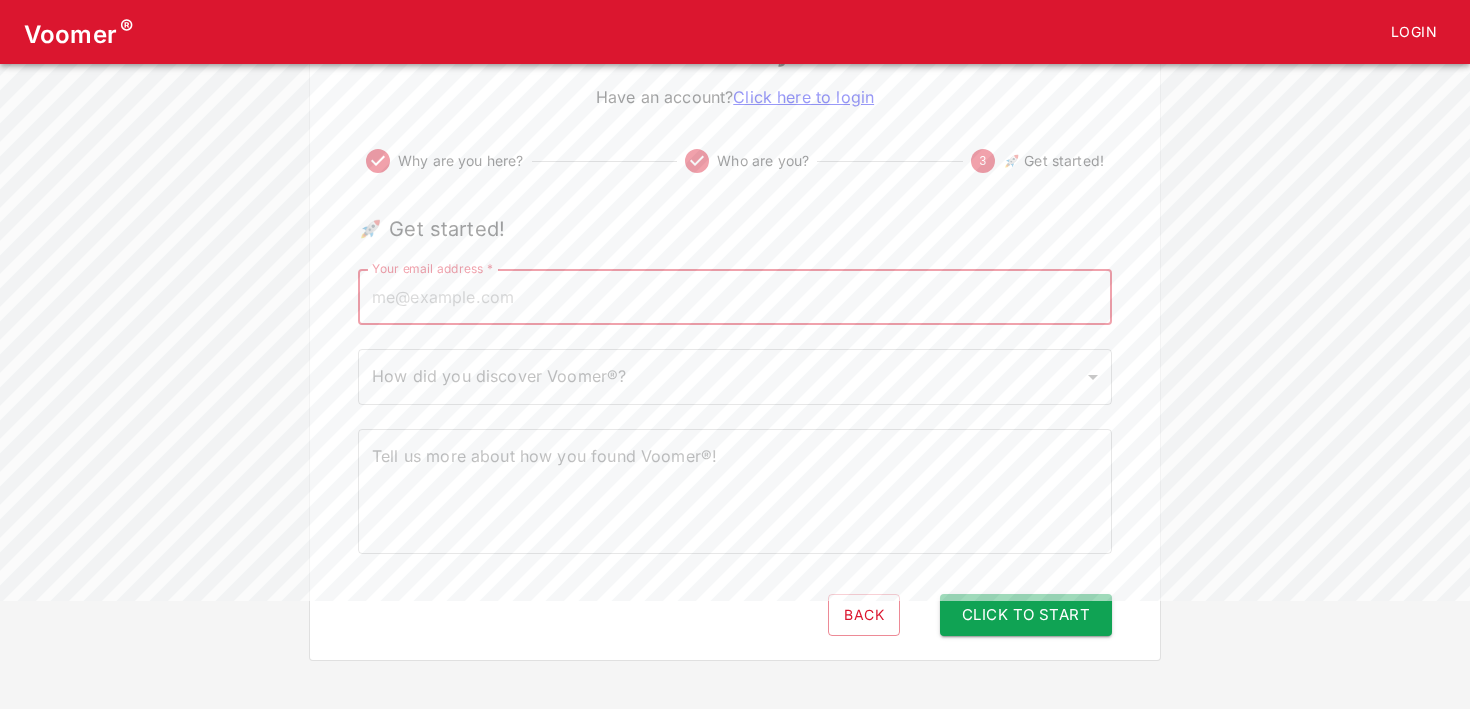 click on "Your email address *" at bounding box center (735, 297) 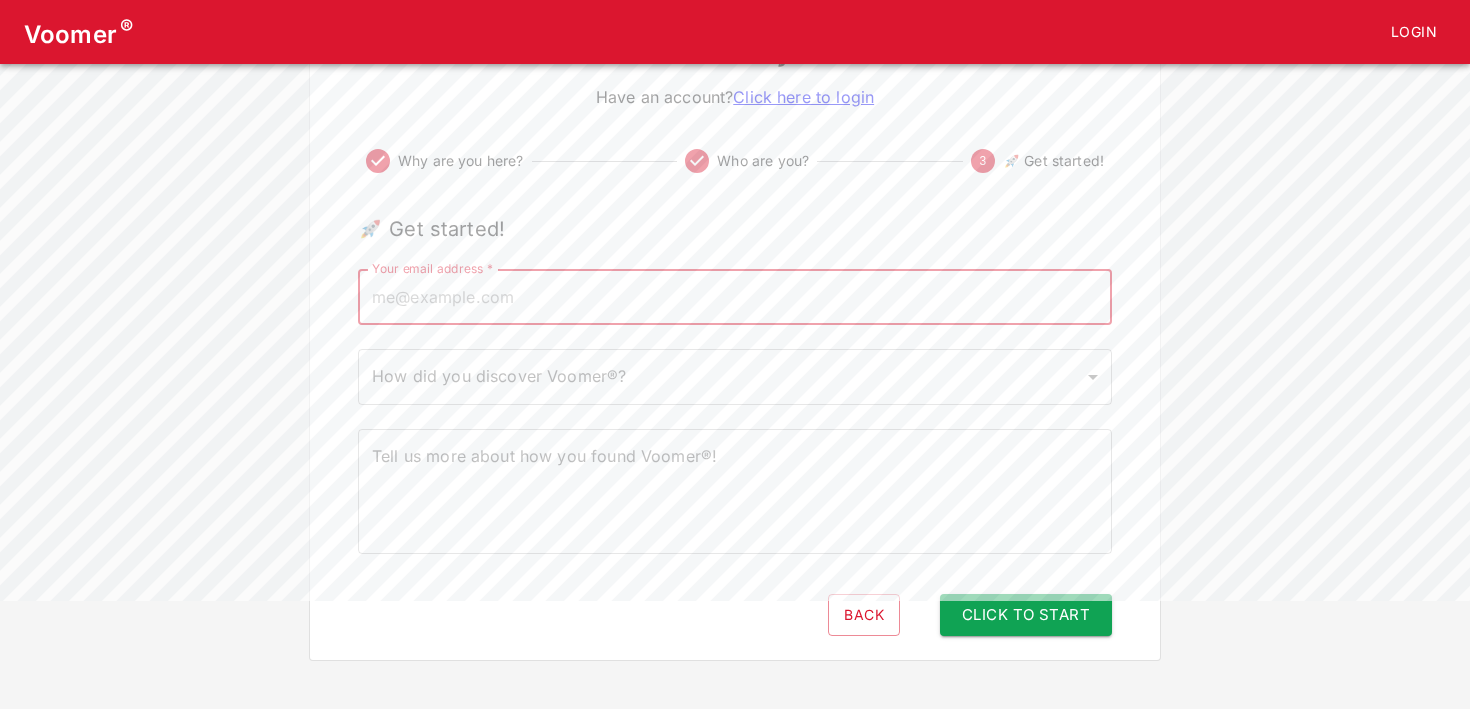 type on "[EMAIL]" 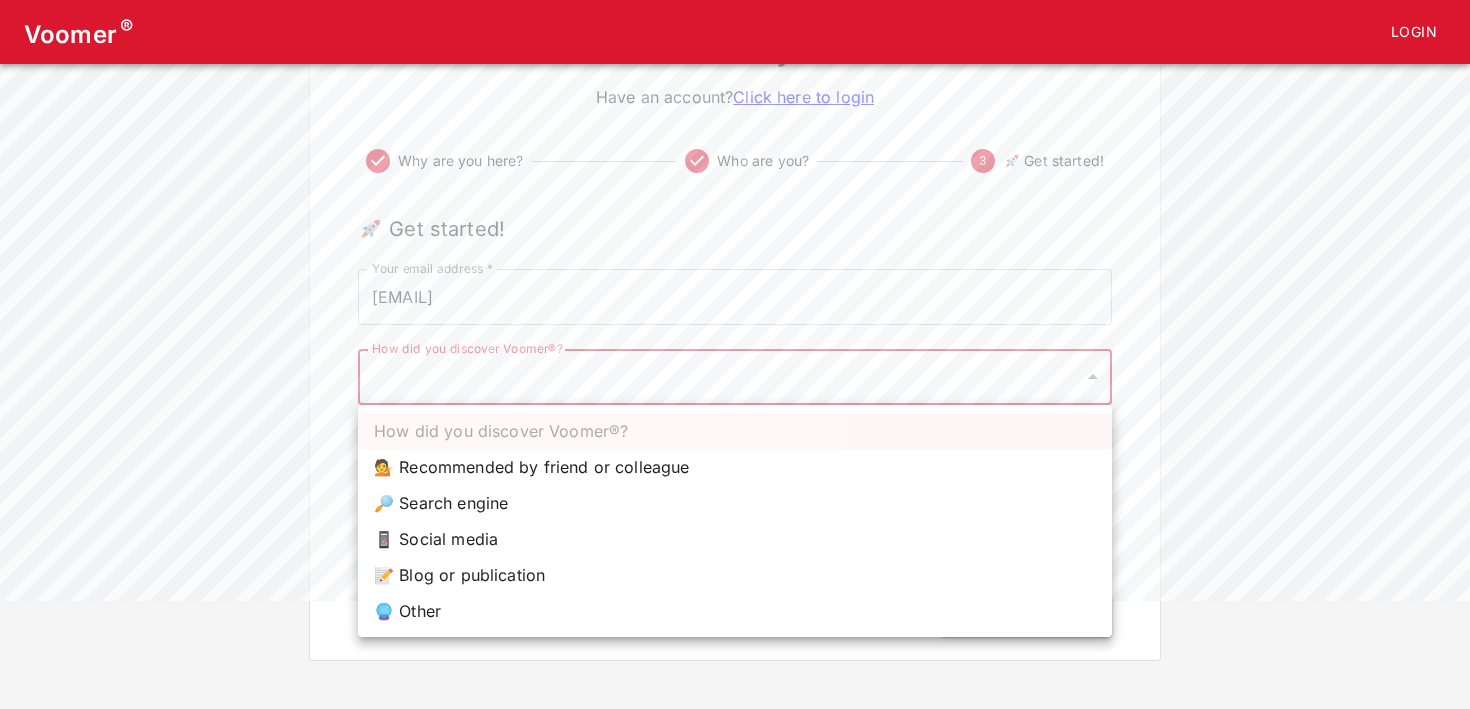 click on "Voomer ® Login Tell us about yourself Have an account?  Click here to login Why are you here? Who are you? 3 🚀 Get started! 🚀 Get started! Your email address * [EMAIL] Your email address * How did you discover Voomer®? ​ How did you discover Voomer®? Tell us more about how you found Voomer®! x Tell us more about how you found Voomer®! Back Click to Start How did you discover Voomer®? 💁 Recommended by friend or colleague 🔎 Search engine 📱 Social media 📝 Blog or publication 🔮 Other" at bounding box center [735, 276] 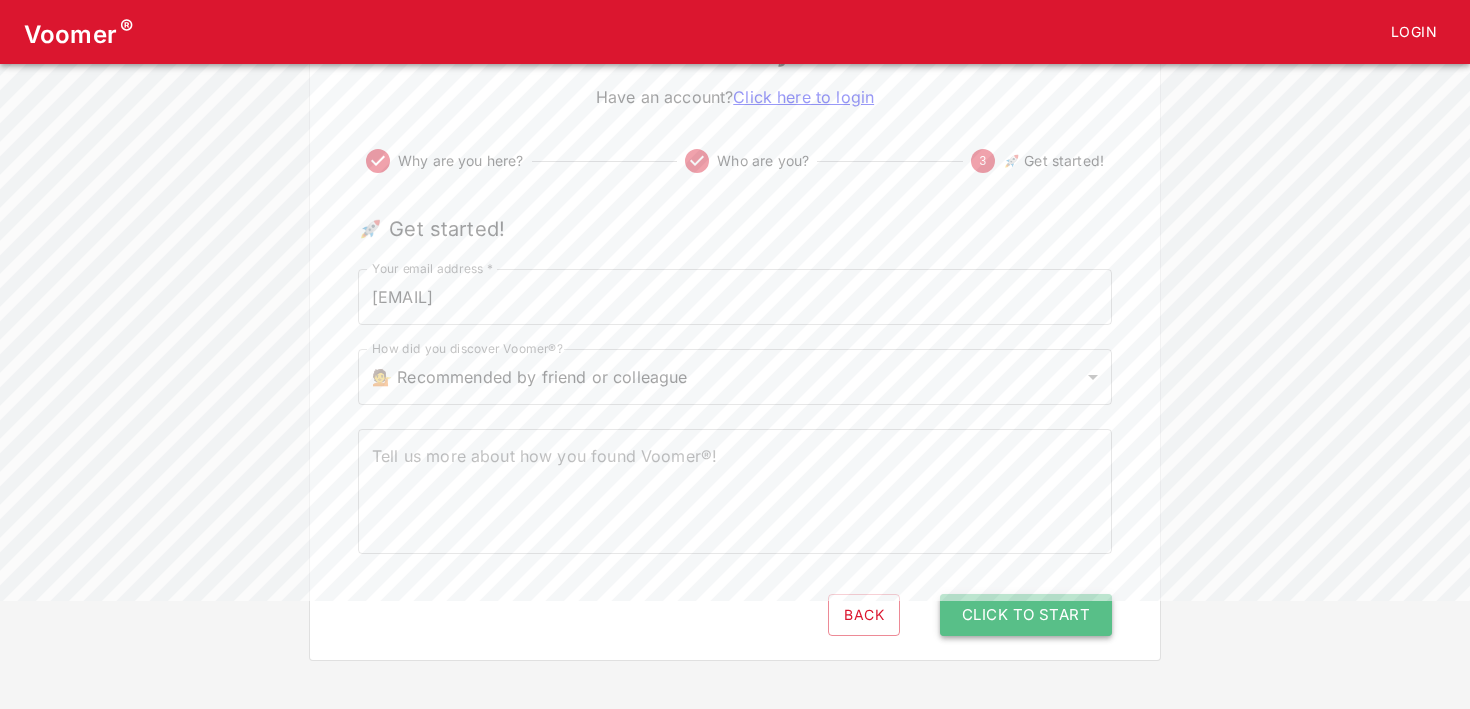 click on "Click to Start" at bounding box center [1026, 615] 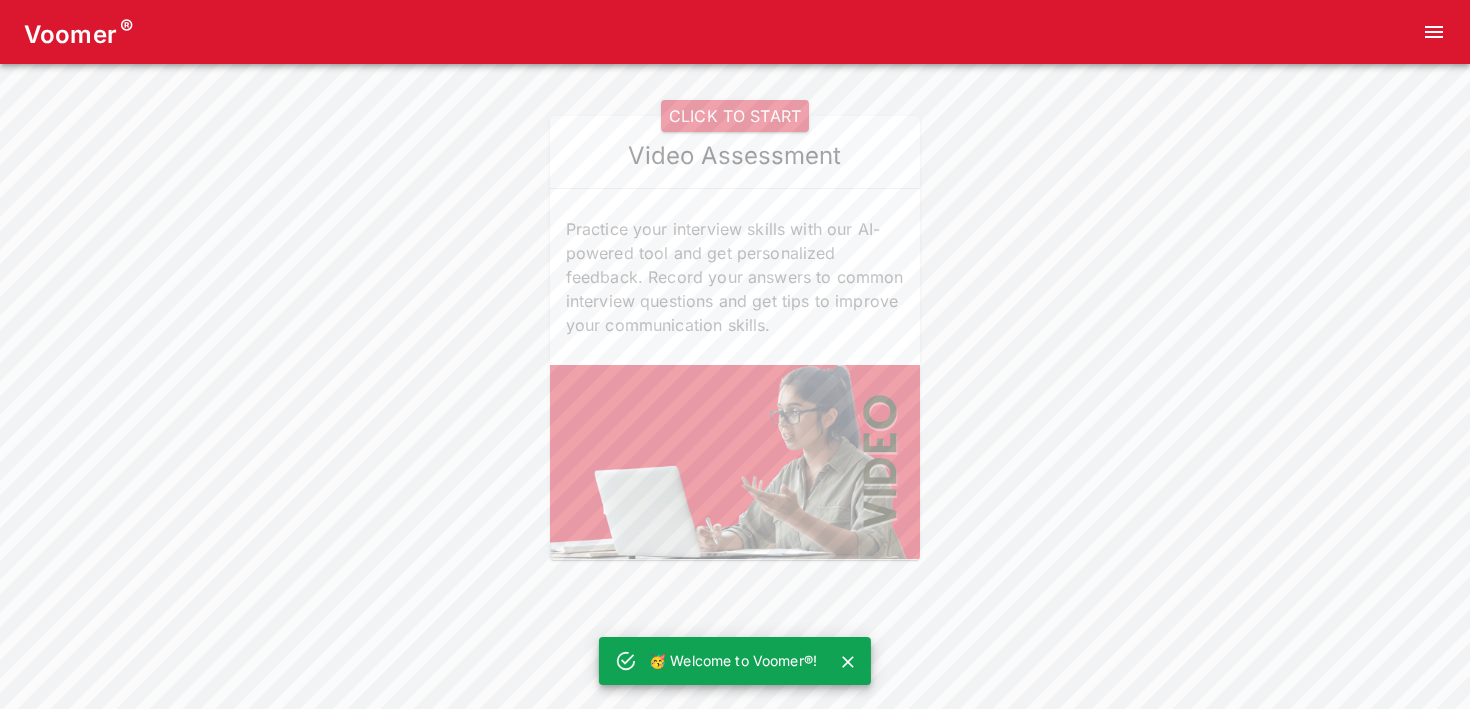 scroll, scrollTop: 0, scrollLeft: 0, axis: both 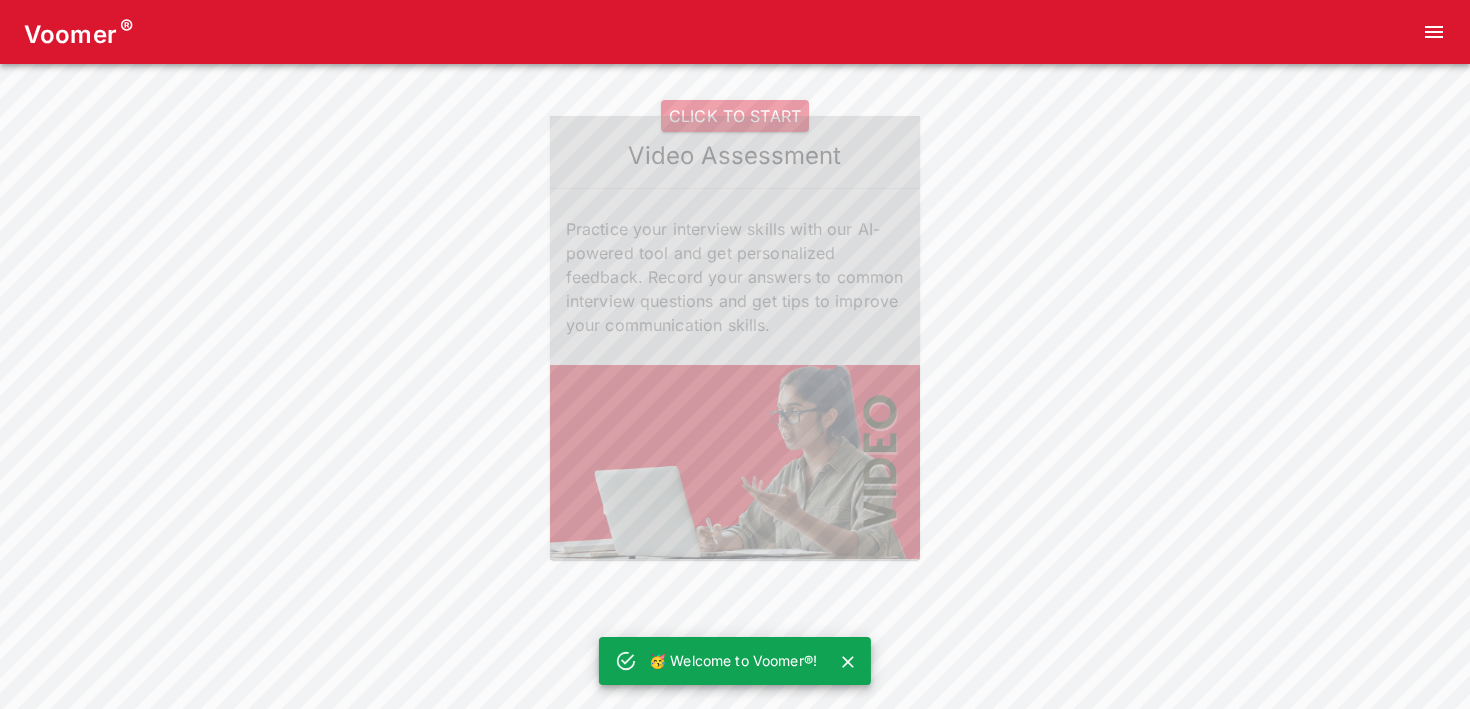 click on "CLICK TO START" at bounding box center (735, 116) 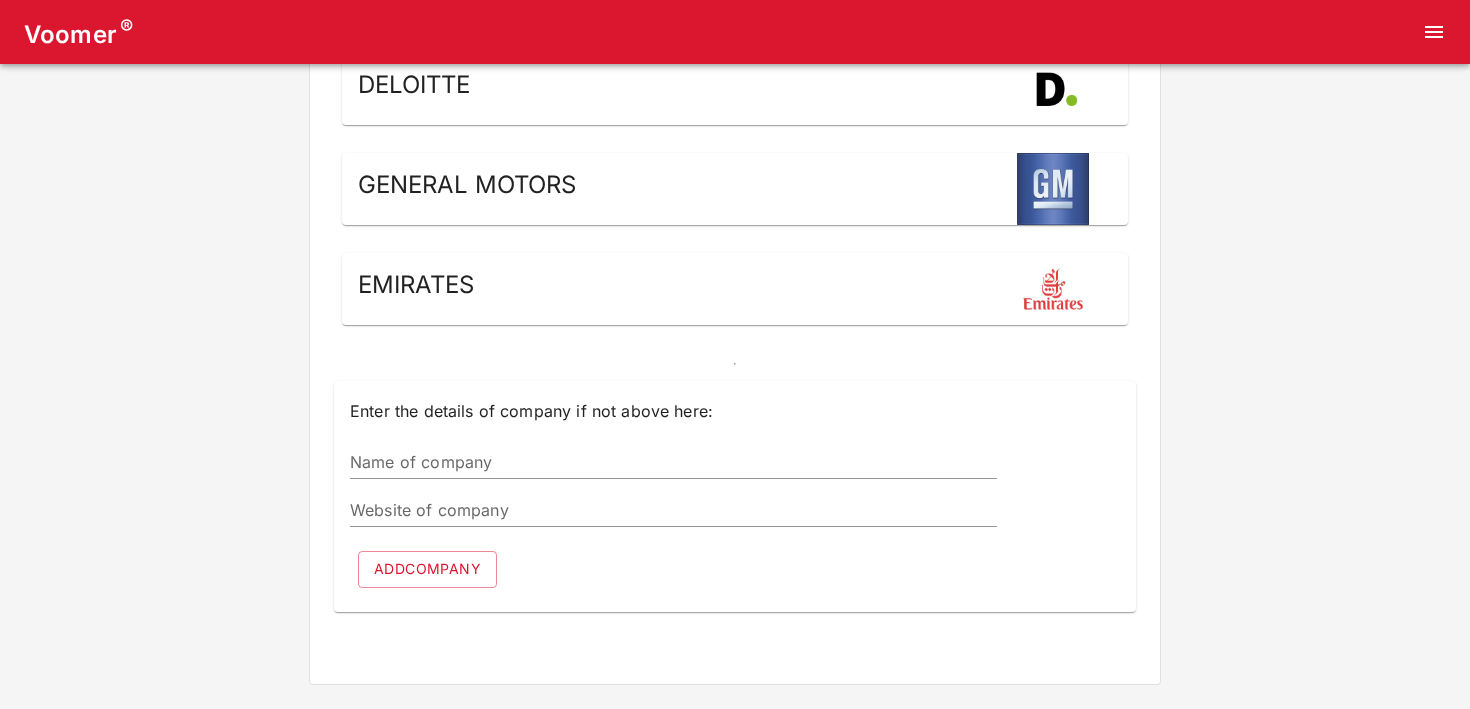 scroll, scrollTop: 717, scrollLeft: 0, axis: vertical 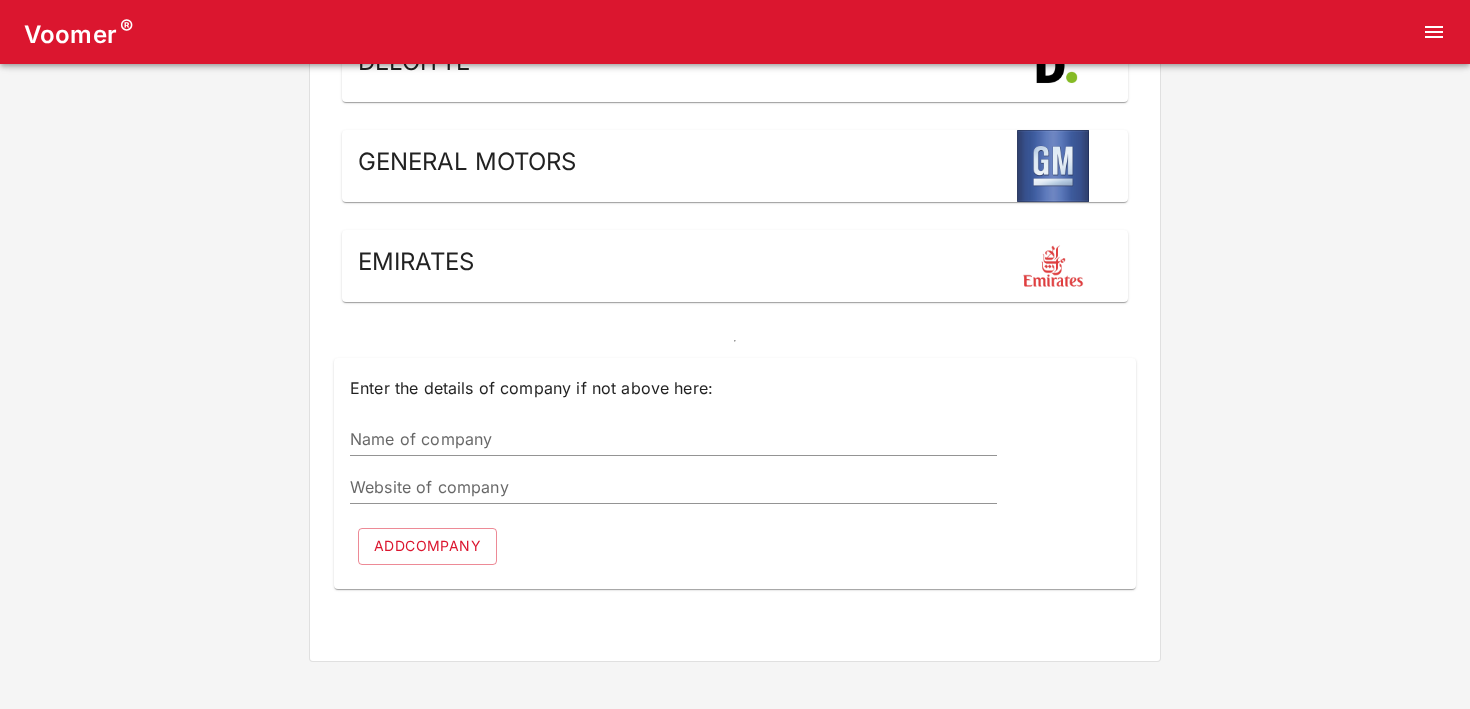 click on "Name of company" at bounding box center (673, 440) 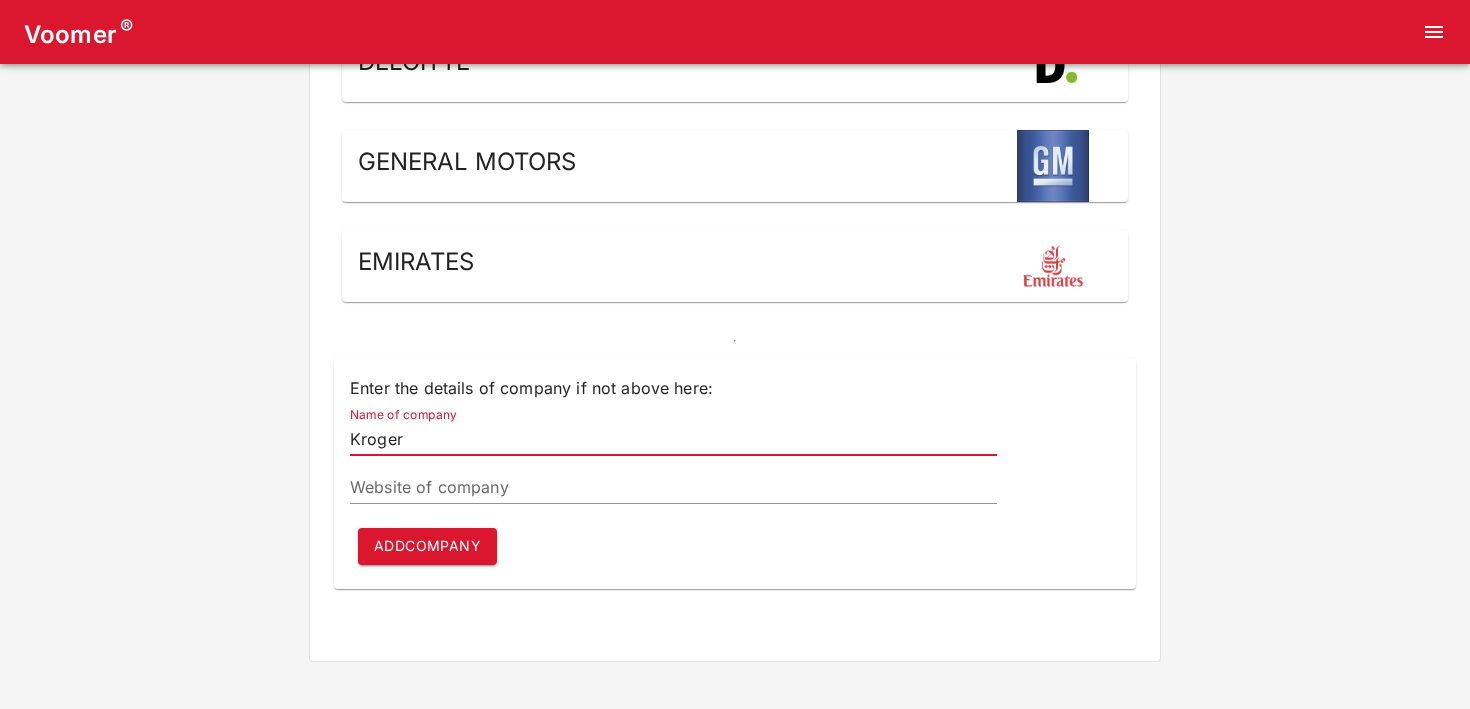 type on "Kroger" 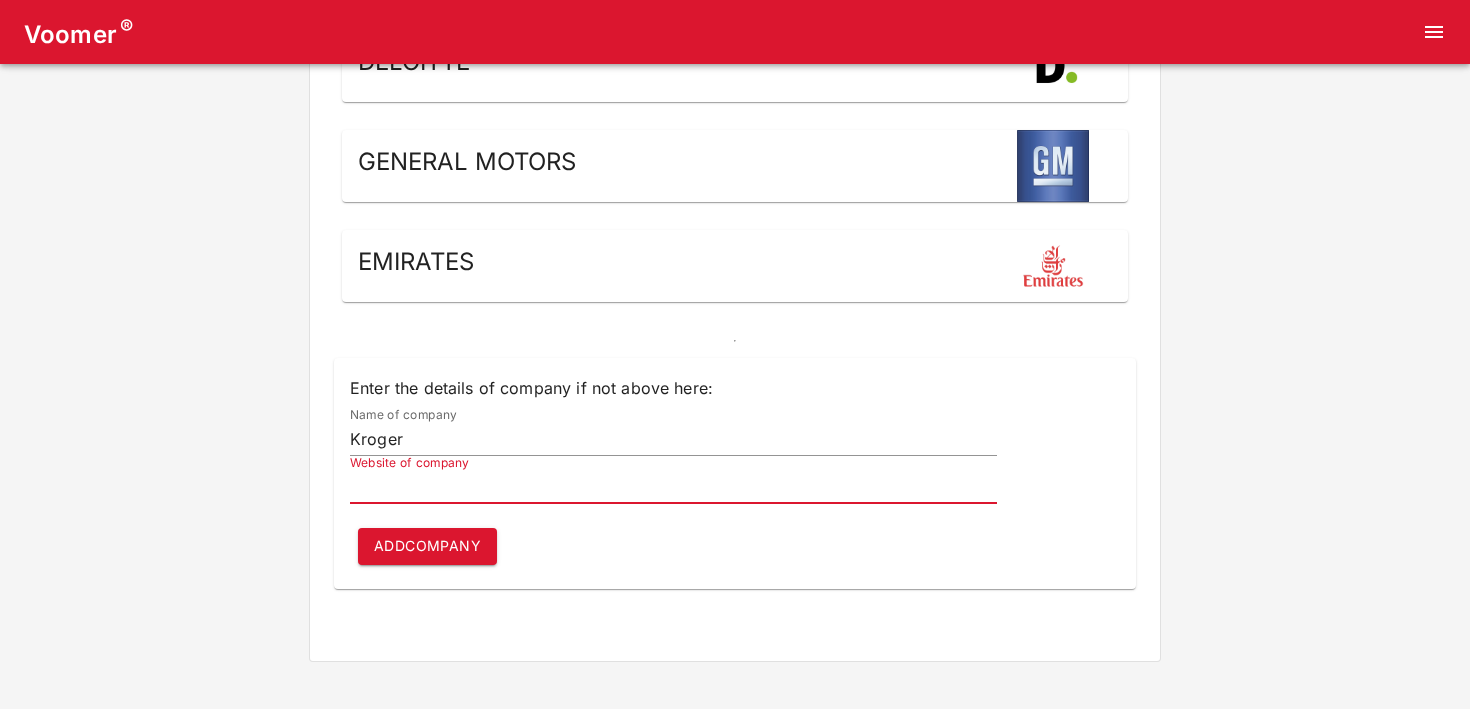 click on "Website of company" at bounding box center (673, 488) 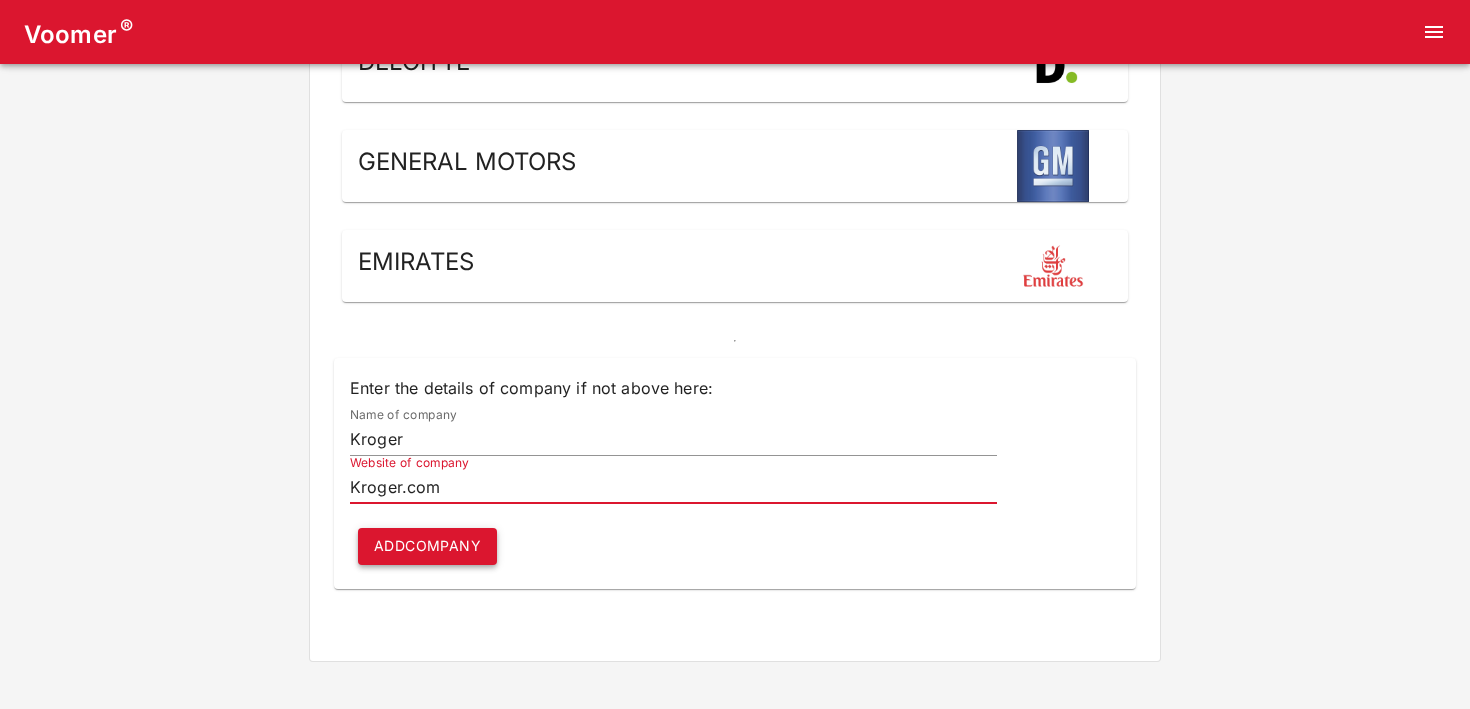 type on "Kroger.com" 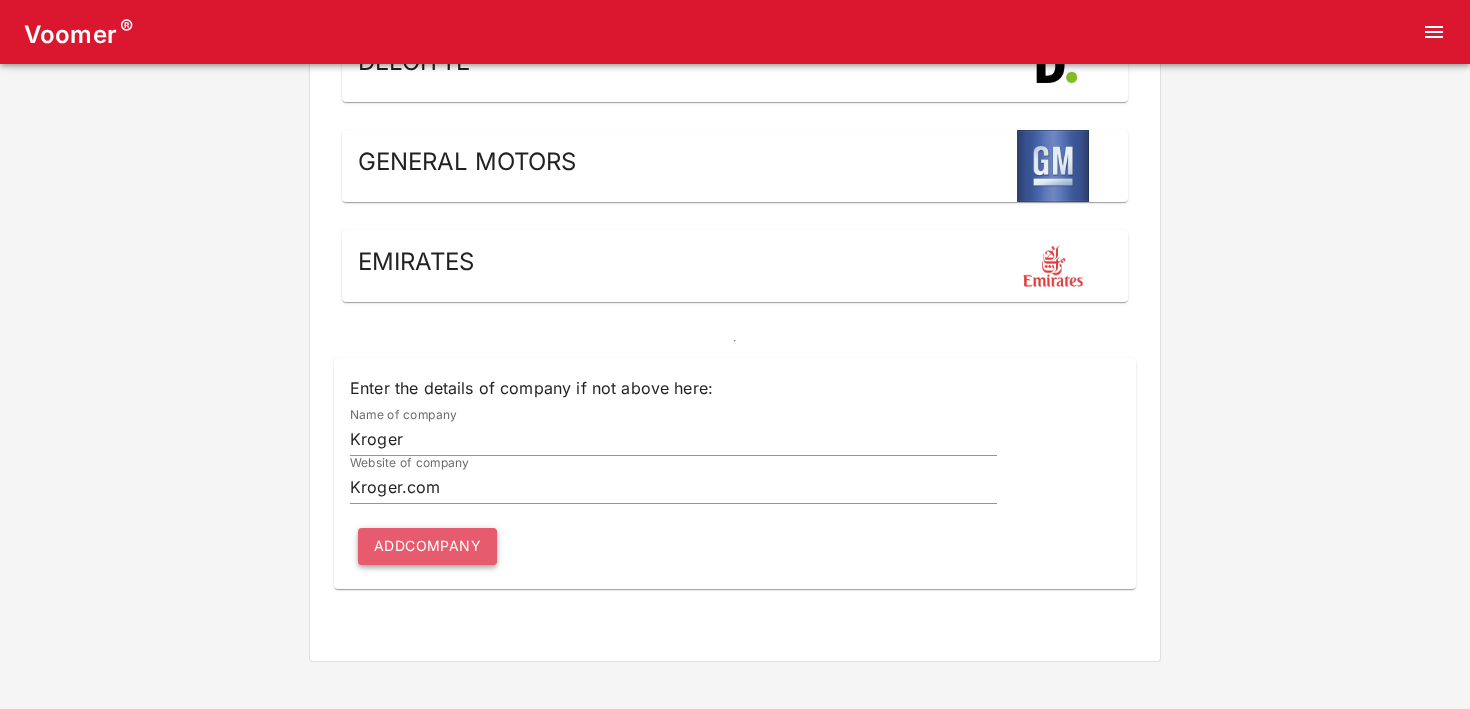 click on "Add  company" at bounding box center [427, 546] 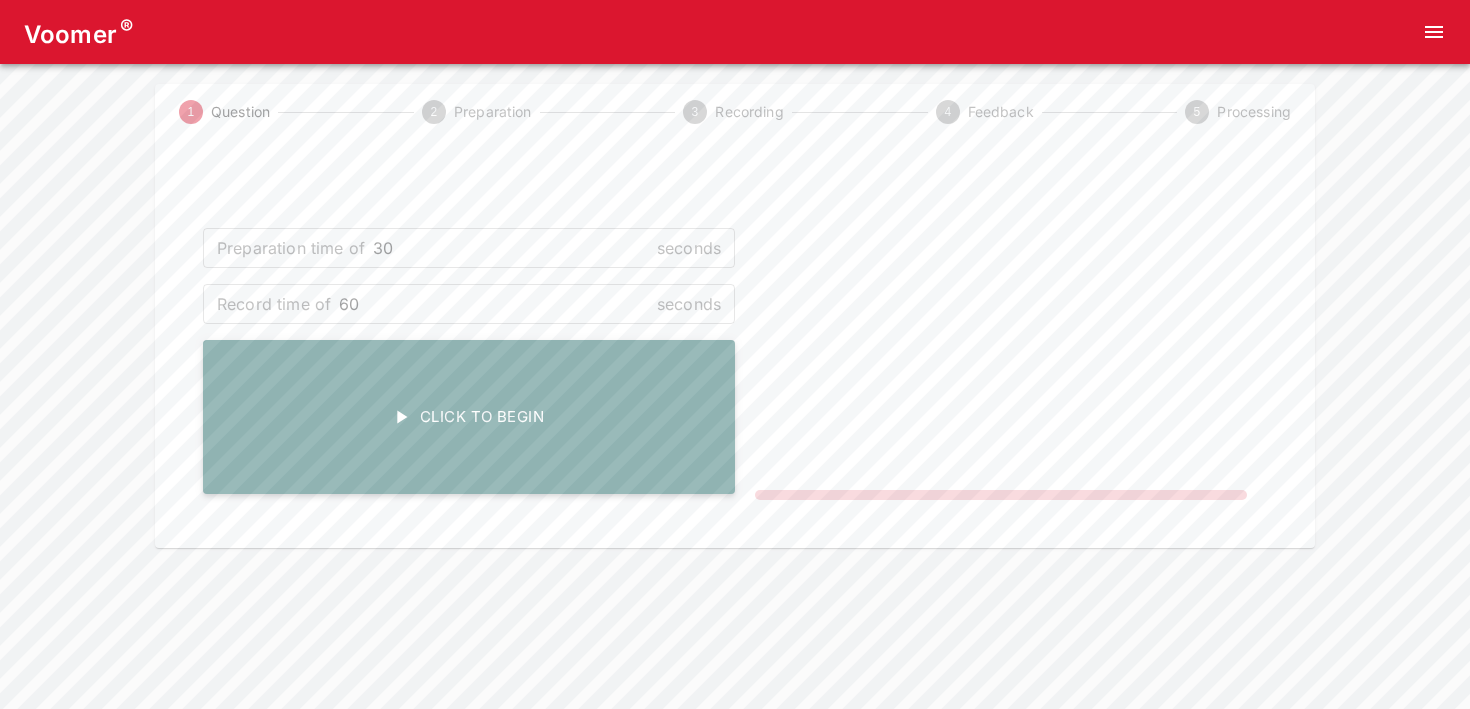 click on "Click To Begin" at bounding box center [469, 417] 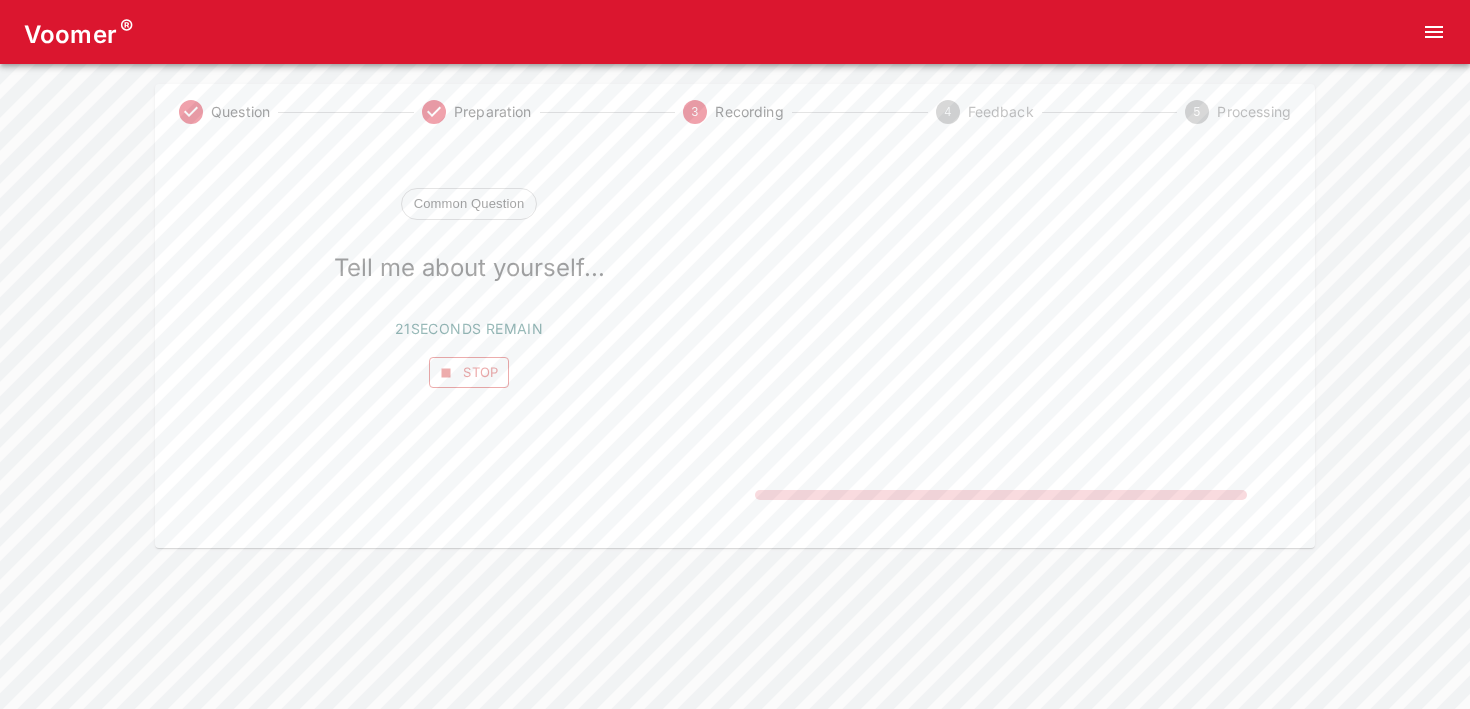 click on "Stop" at bounding box center [469, 372] 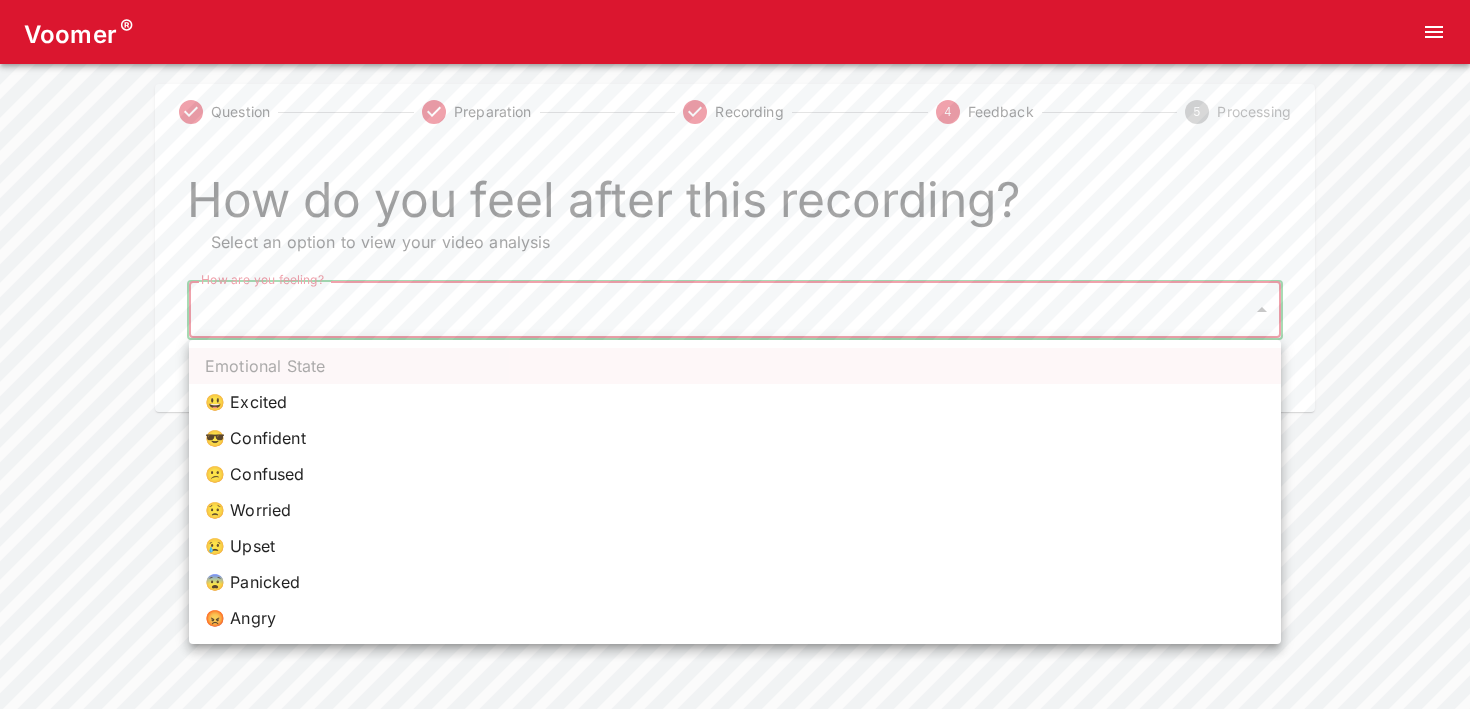 click on "Voomer ® Question Preparation Recording 4 Feedback 5 Processing How do you feel after this recording? Select an option to view your video analysis How are you feeling? ​ How are you feeling? Home Analysis Tokens: 0 Pricing Log Out Emotional State  😃 Excited  😎 Confident  😕 Confused 😟 Worried  😢 Upset  😨 Panicked  😡 Angry" at bounding box center [735, 206] 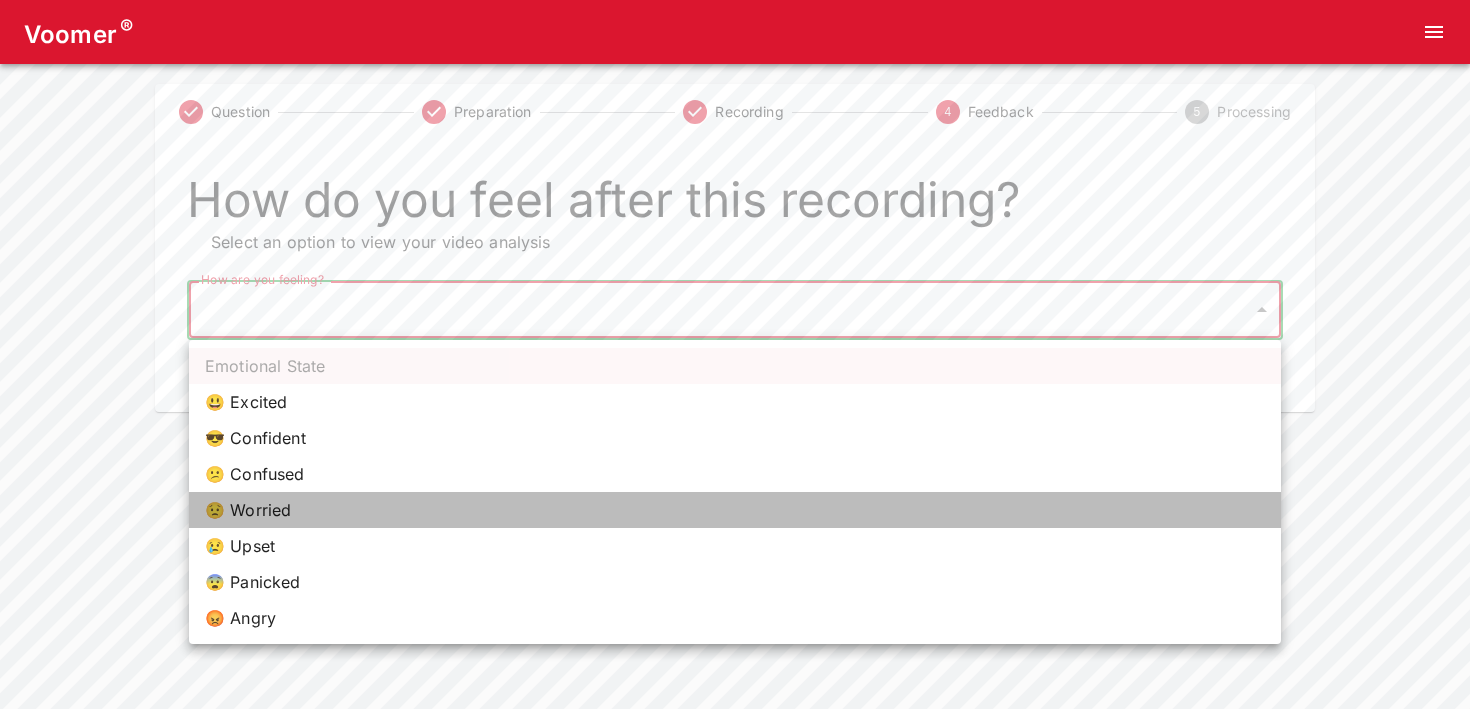 click on "😟 Worried" at bounding box center (735, 510) 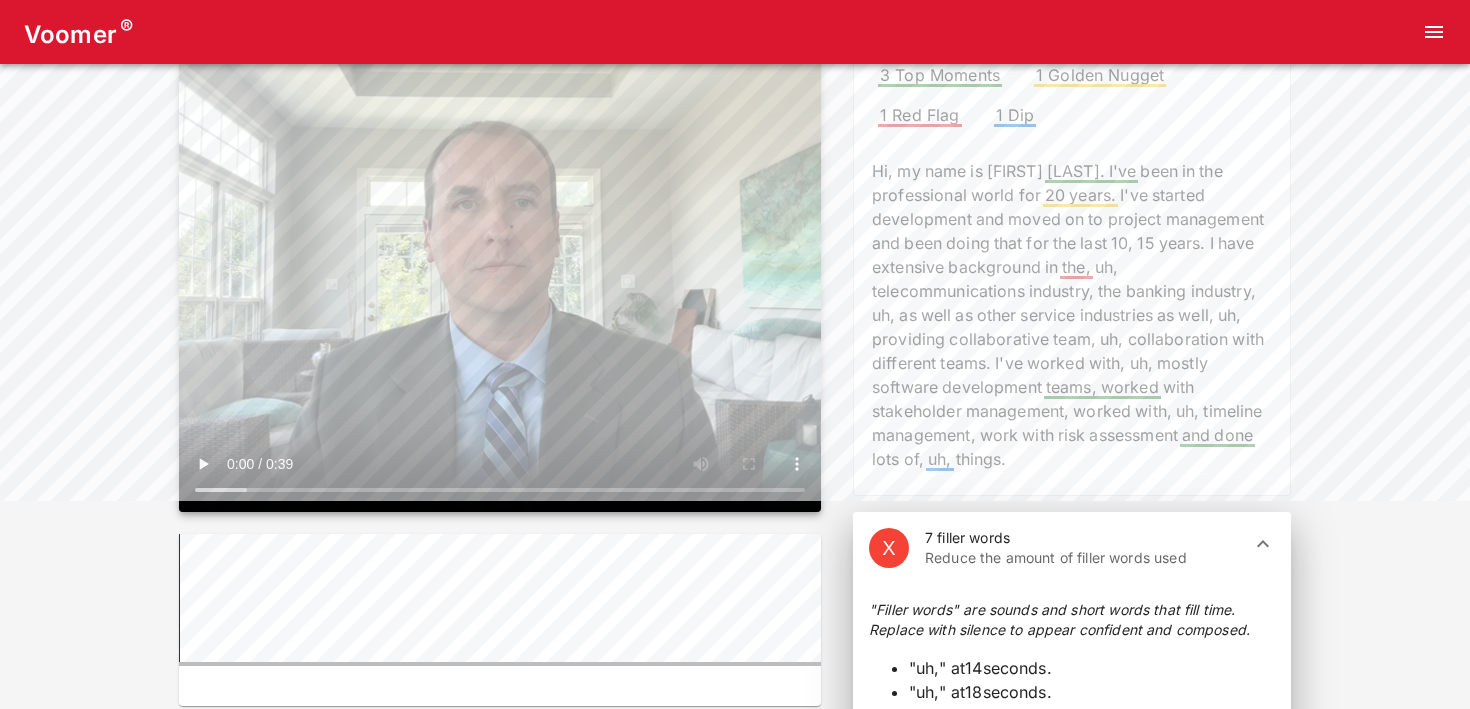 scroll, scrollTop: 0, scrollLeft: 0, axis: both 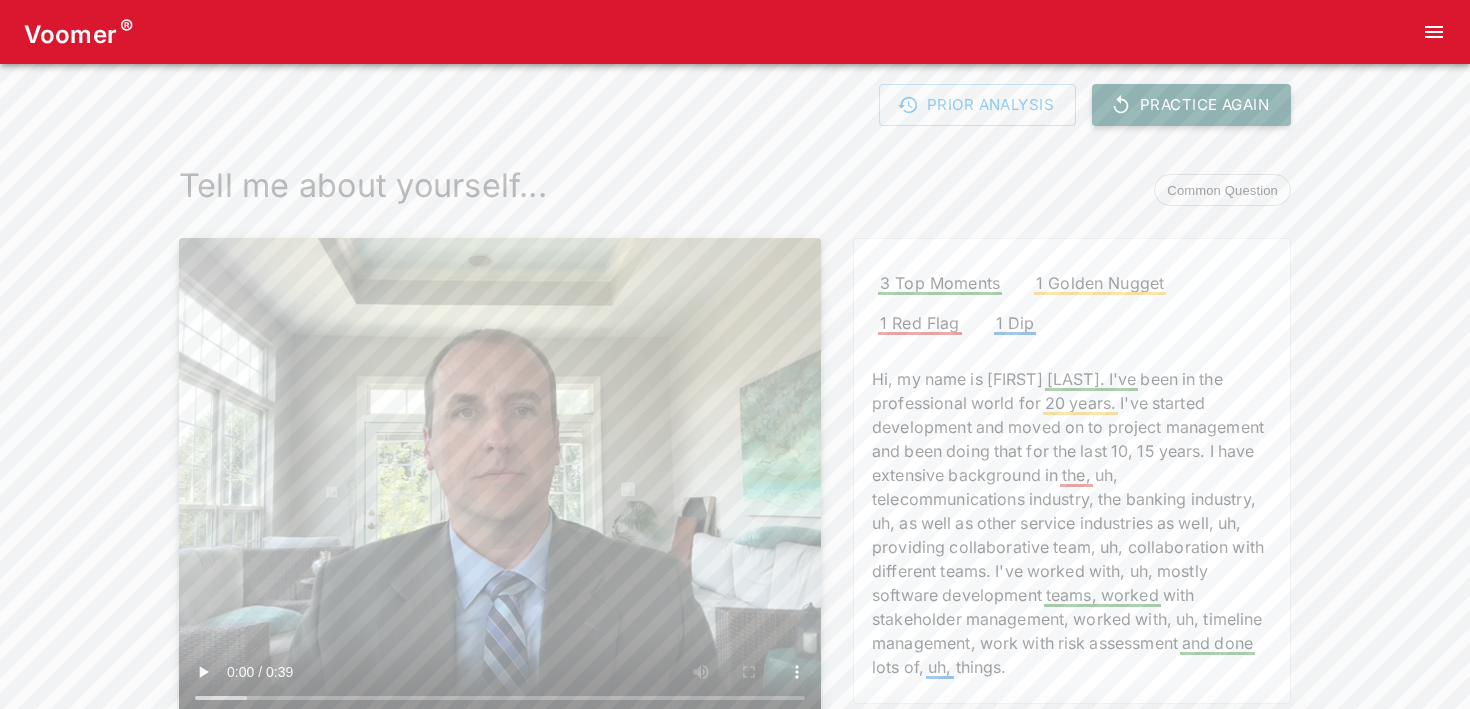 click on "Practice Again" at bounding box center (1191, 105) 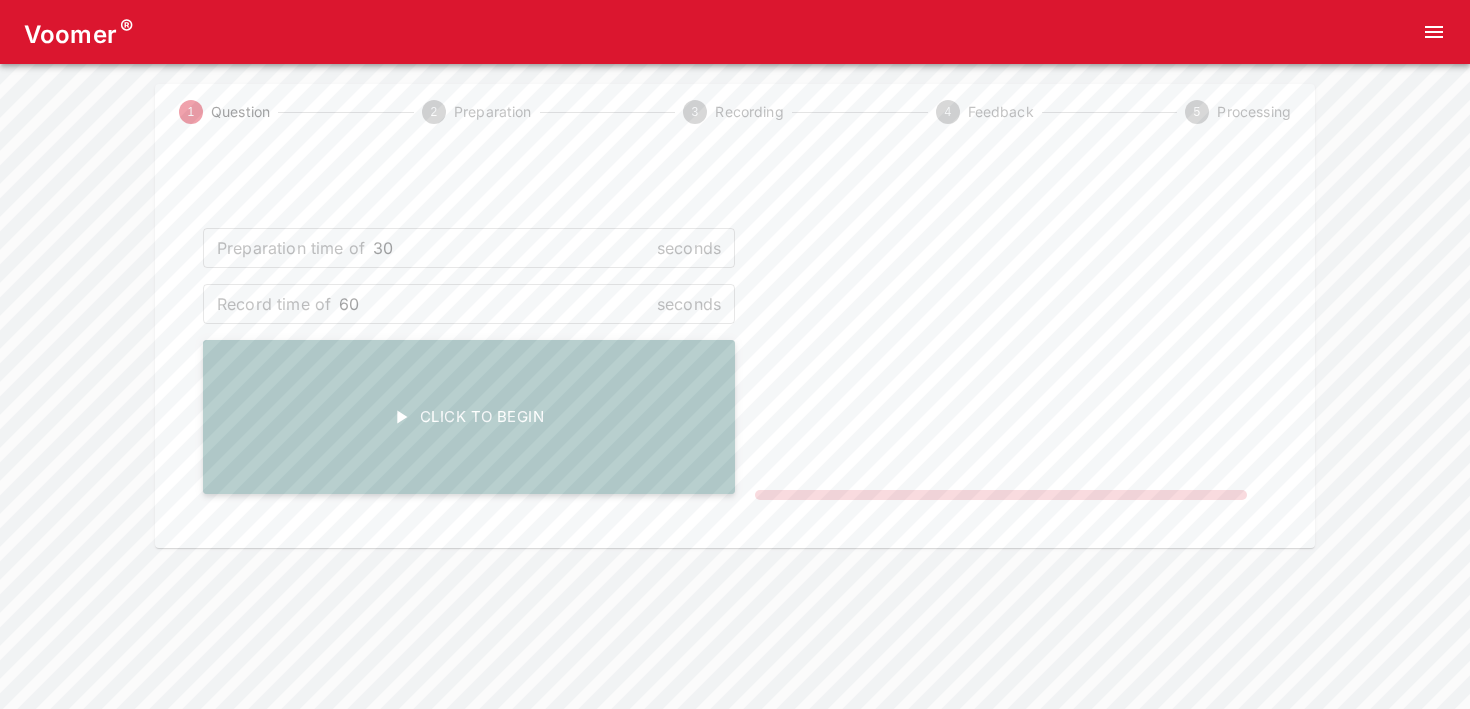 click at bounding box center [401, 417] 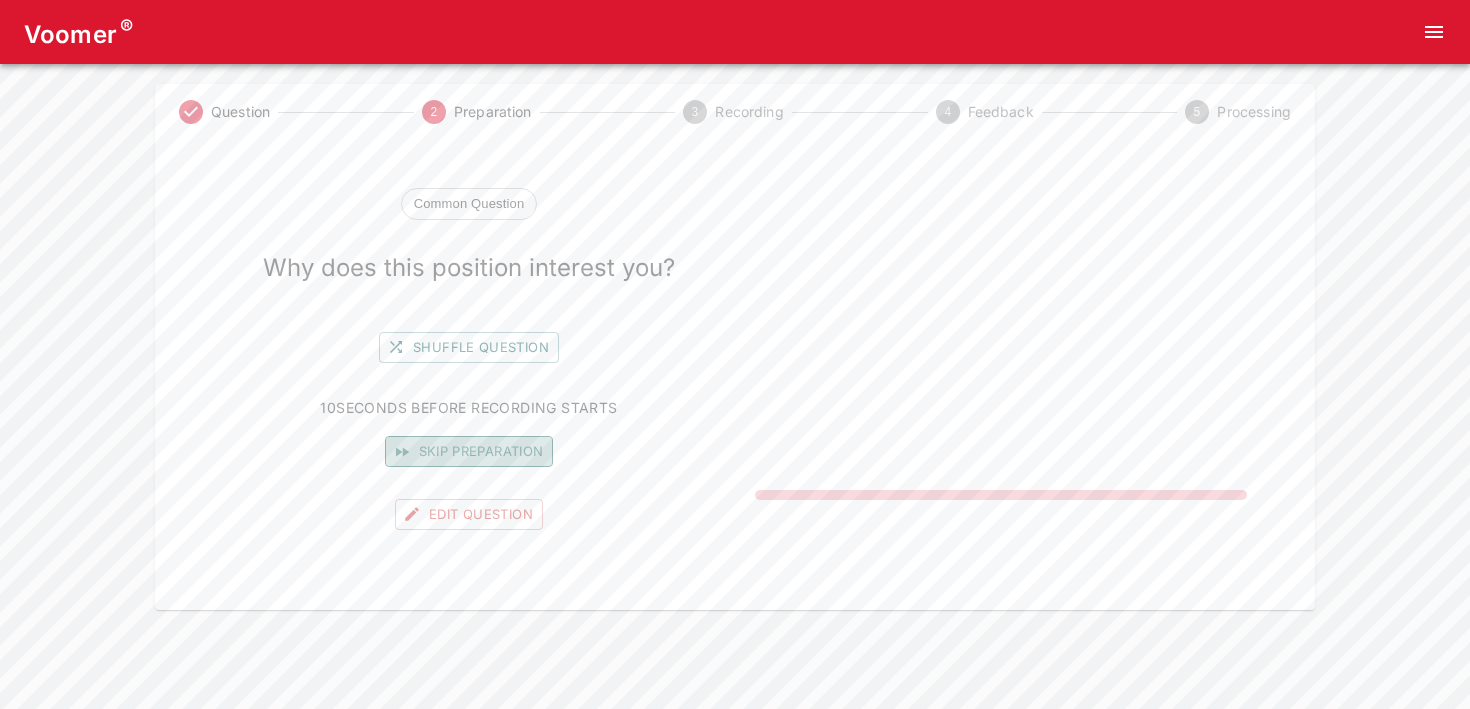 click on "Skip preparation" at bounding box center (469, 451) 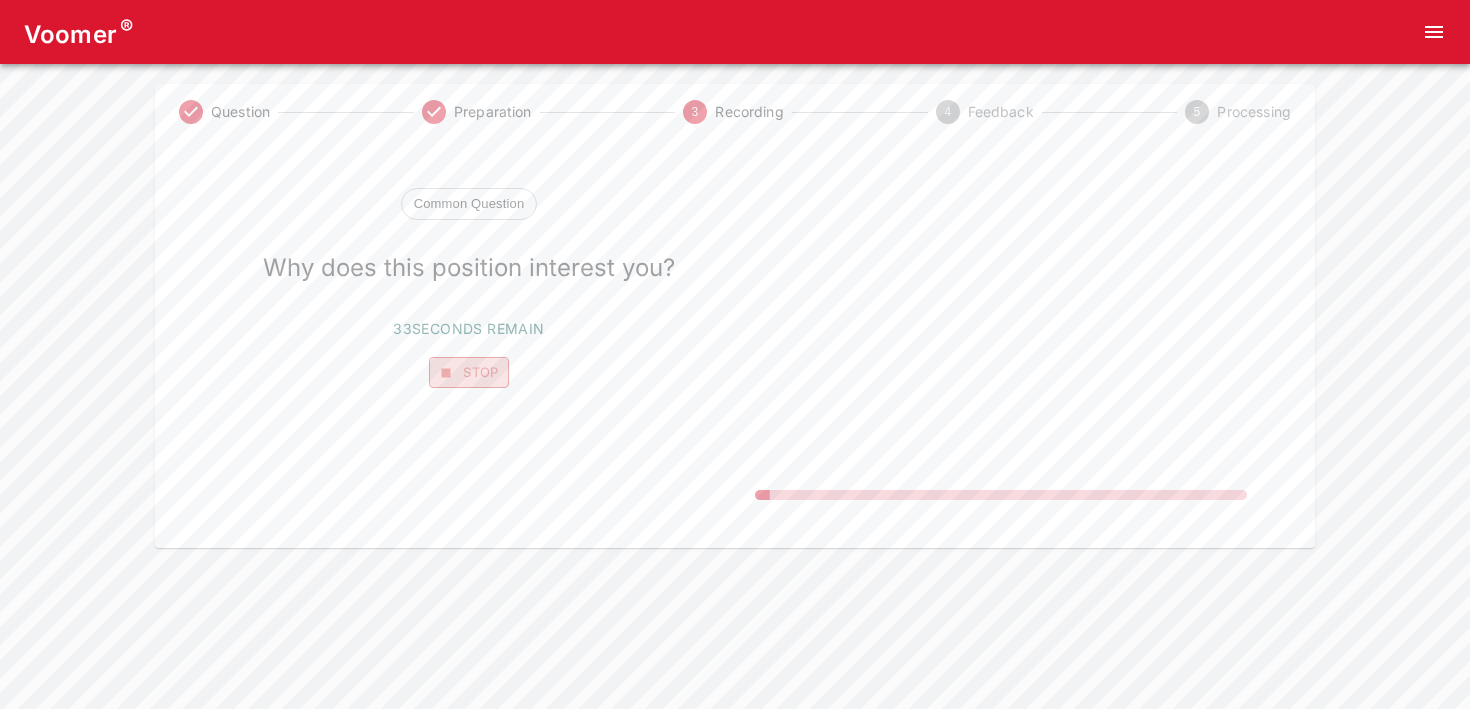 click on "Stop" at bounding box center (469, 372) 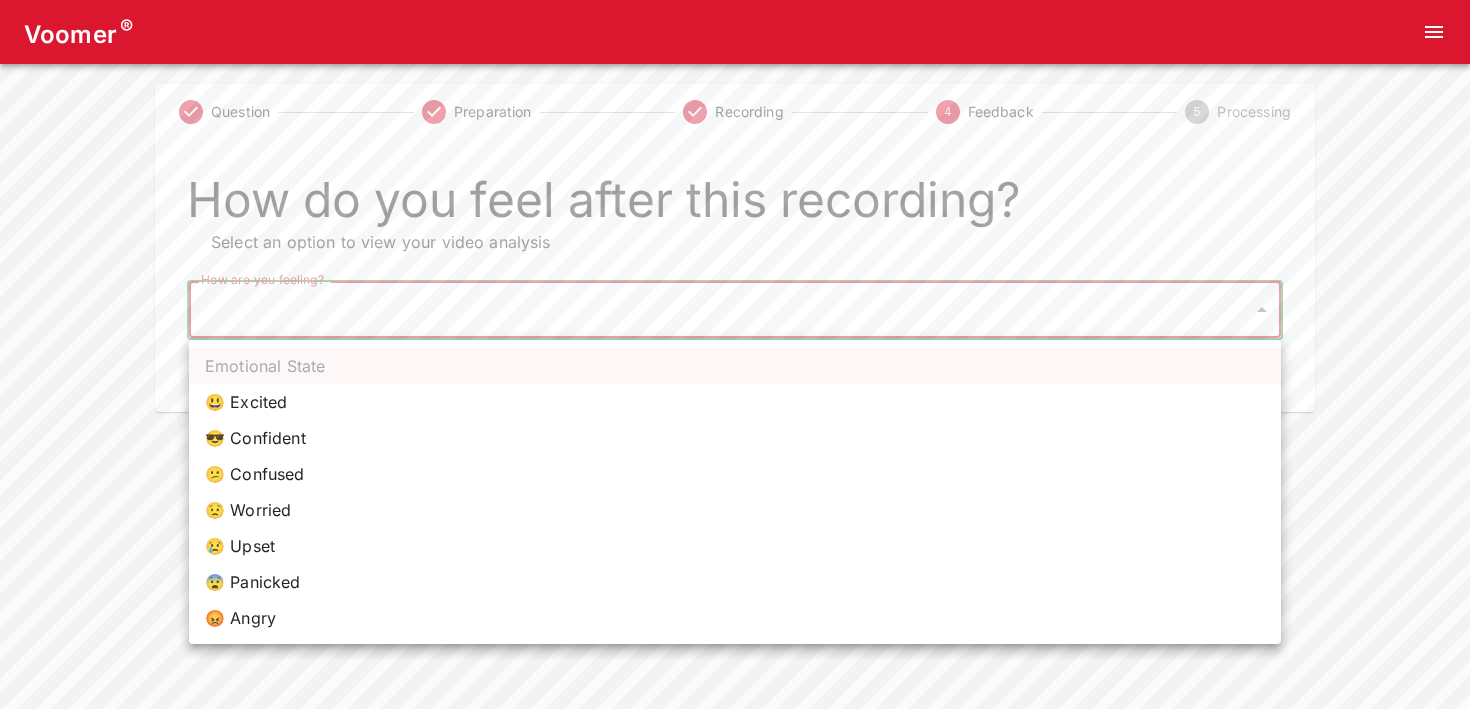 click on "Voomer ® Question Preparation Recording 4 Feedback 5 Processing How do you feel after this recording? Select an option to view your video analysis How are you feeling? ​ How are you feeling? Home Analysis Tokens: 0 Pricing Log Out Emotional State  😃 Excited  😎 Confident  😕 Confused 😟 Worried  😢 Upset  😨 Panicked  😡 Angry" at bounding box center (735, 206) 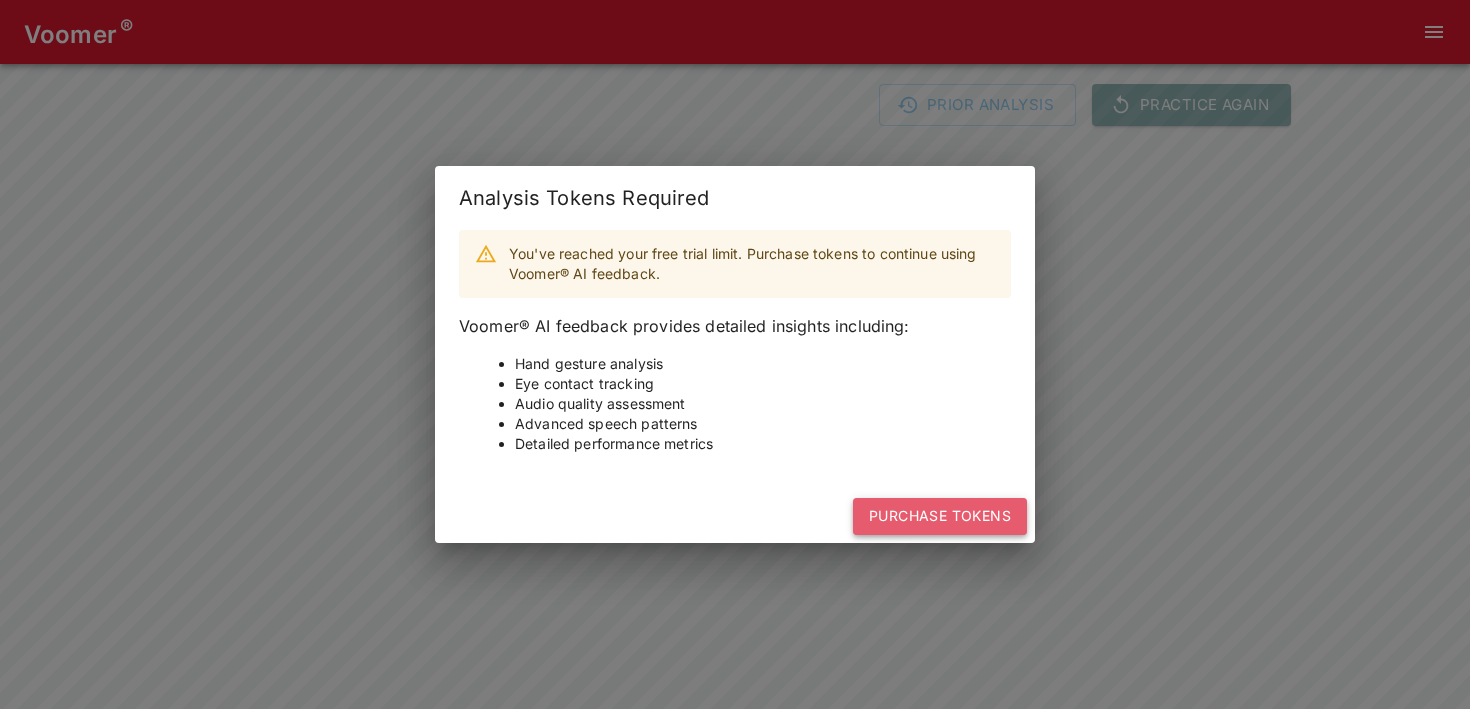 click on "Purchase Tokens" at bounding box center [940, 516] 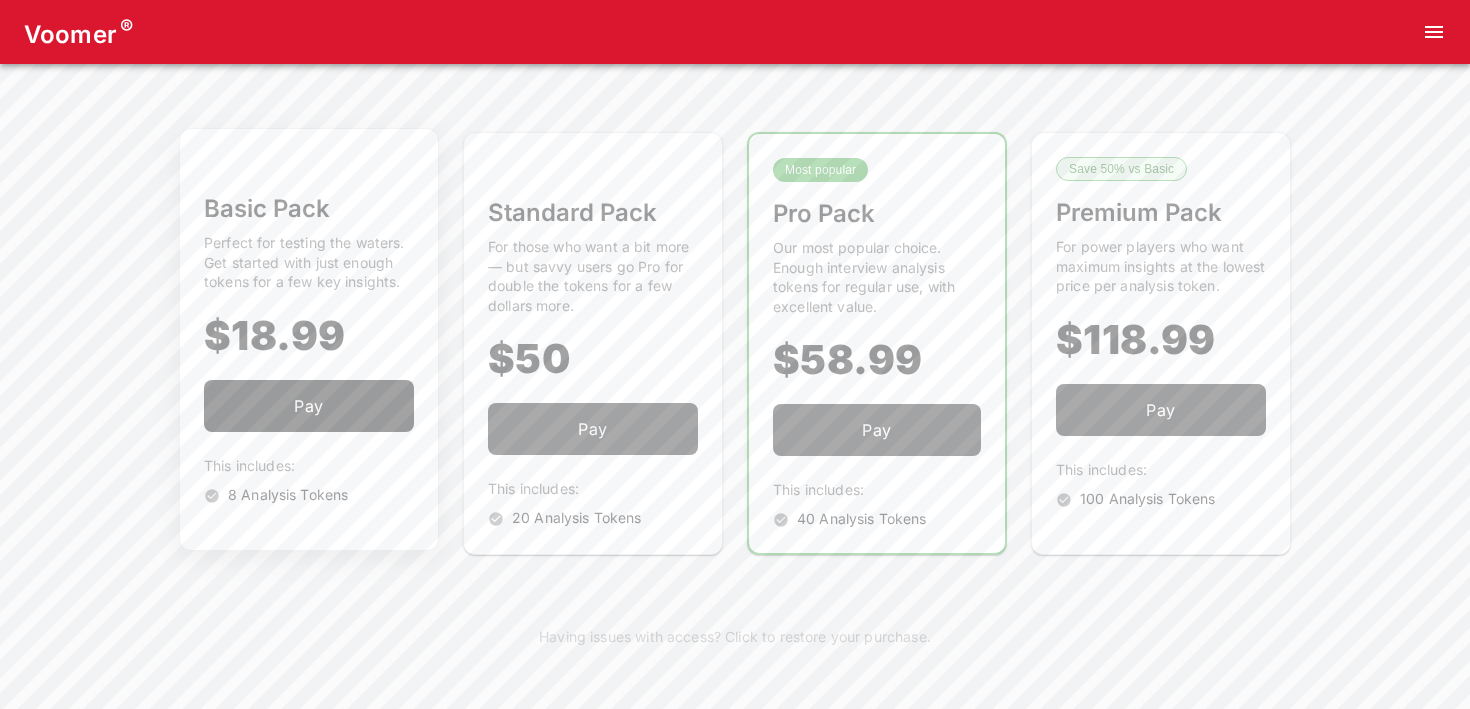 click on "Pay" at bounding box center (309, 406) 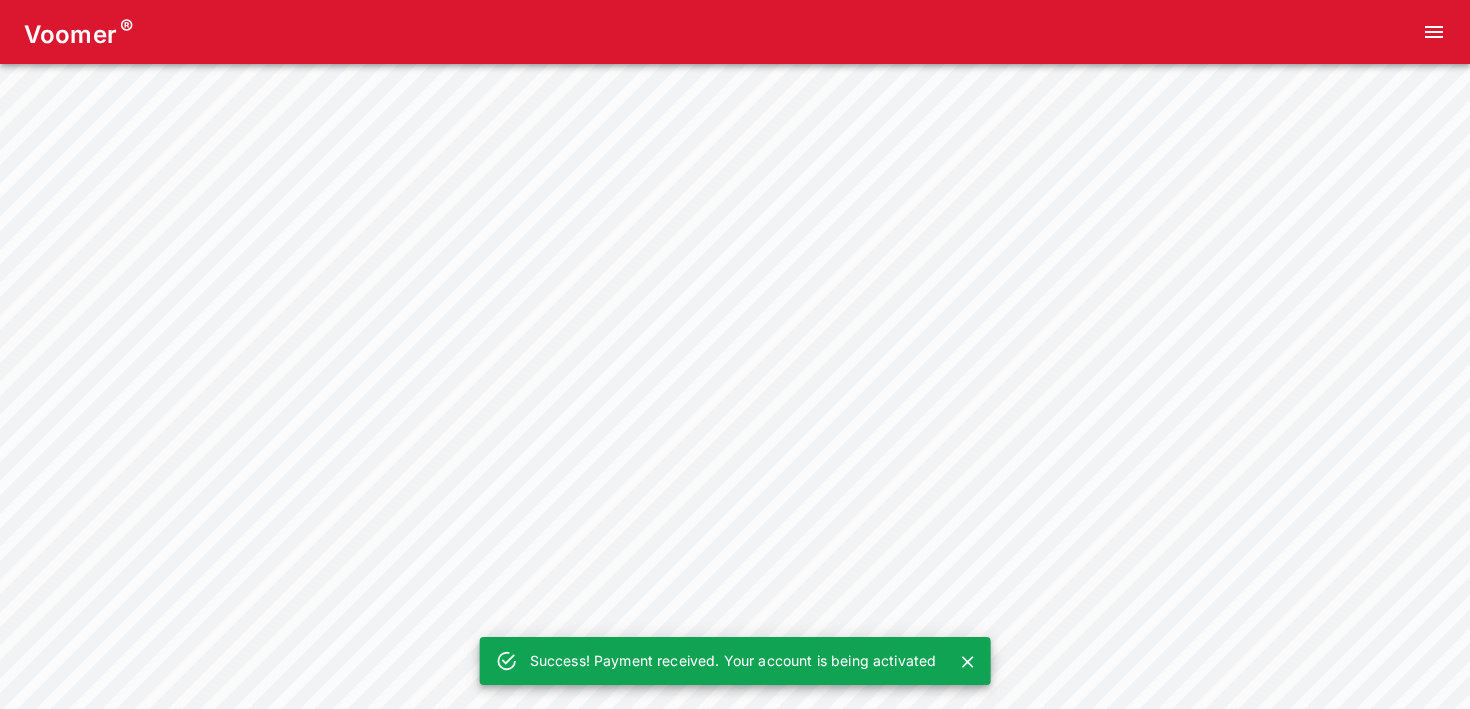 scroll, scrollTop: 0, scrollLeft: 0, axis: both 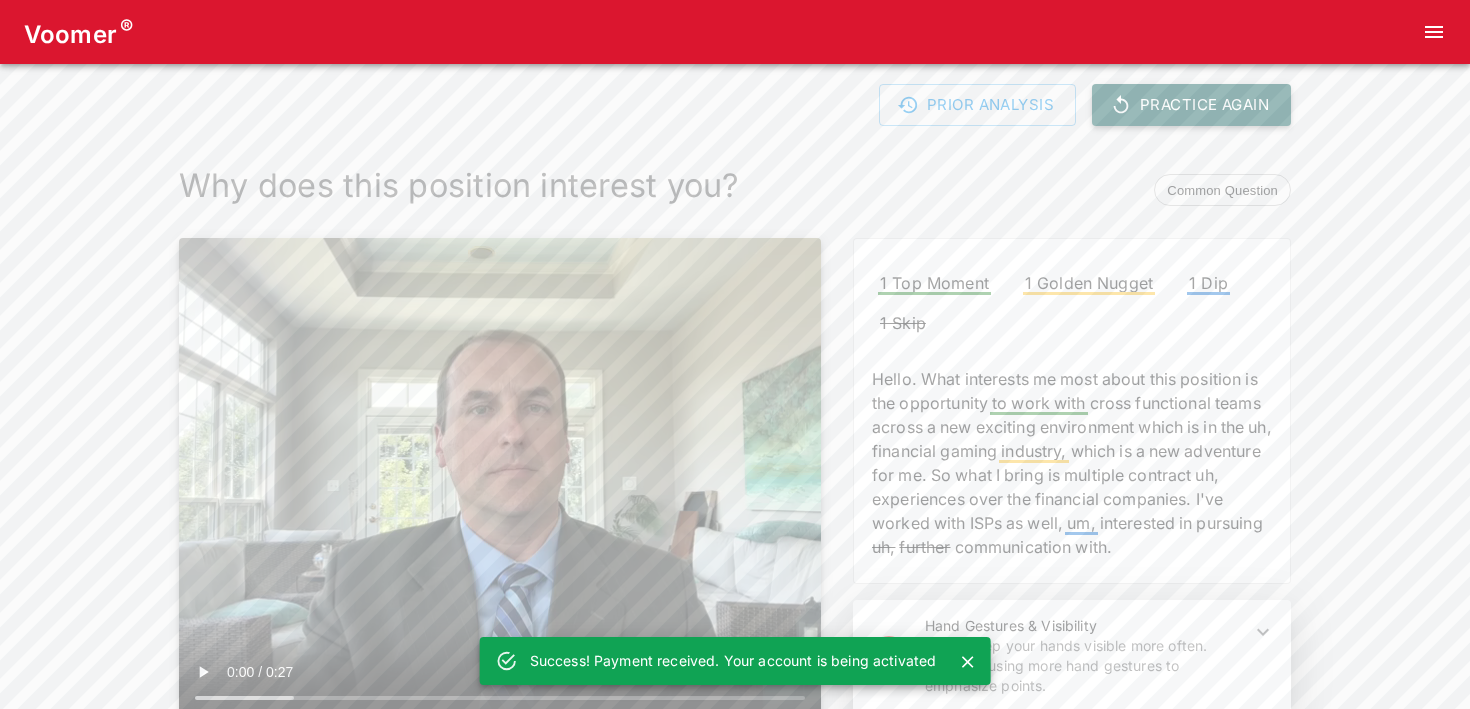 click on "Practice Again" at bounding box center (1191, 105) 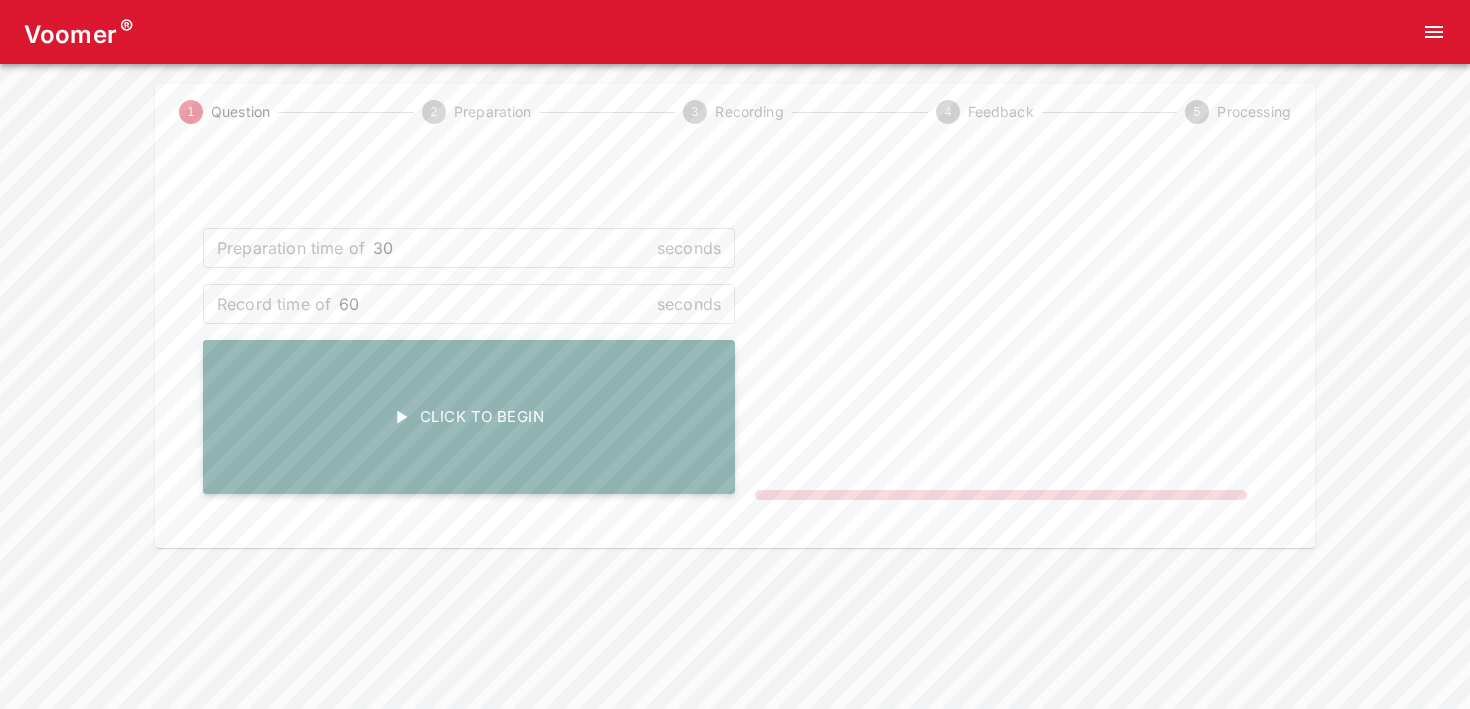 click on "Click To Begin" at bounding box center (469, 417) 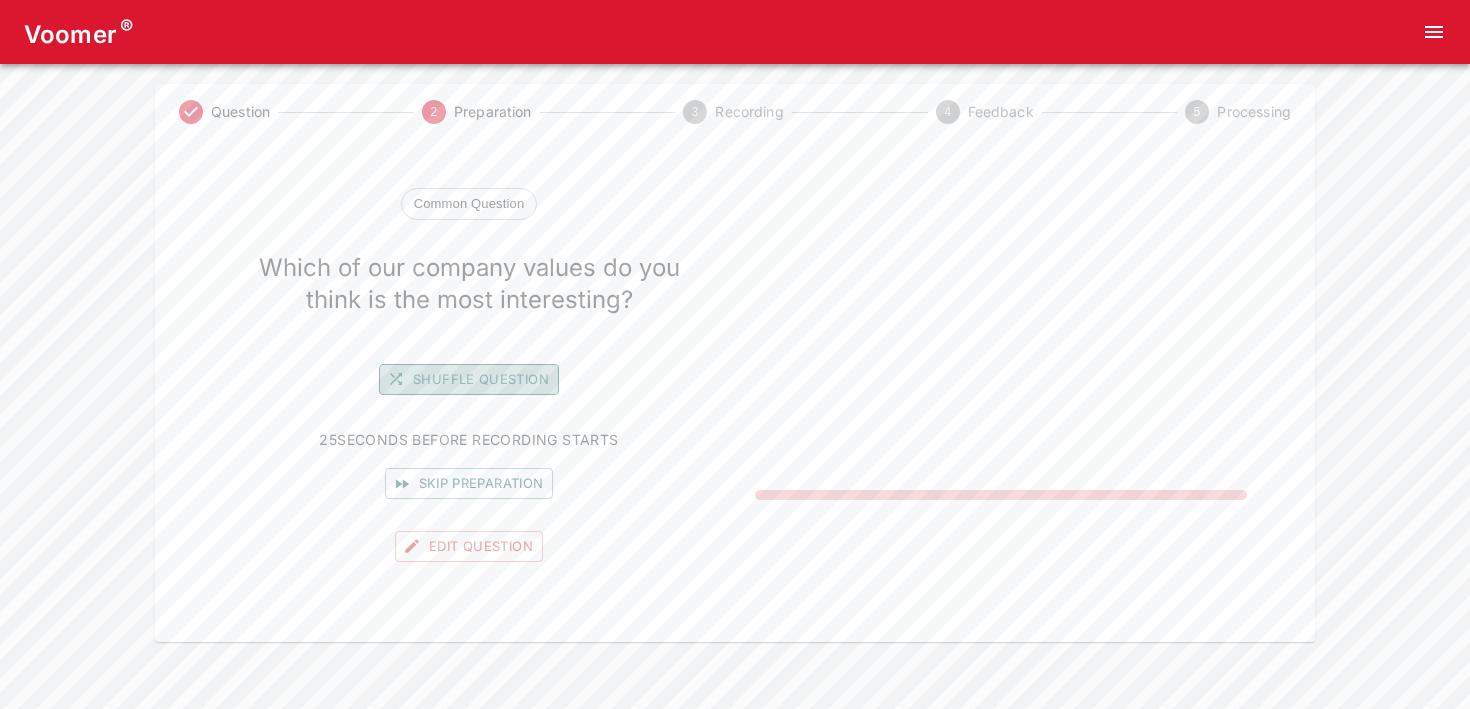 click on "Shuffle question" at bounding box center (469, 379) 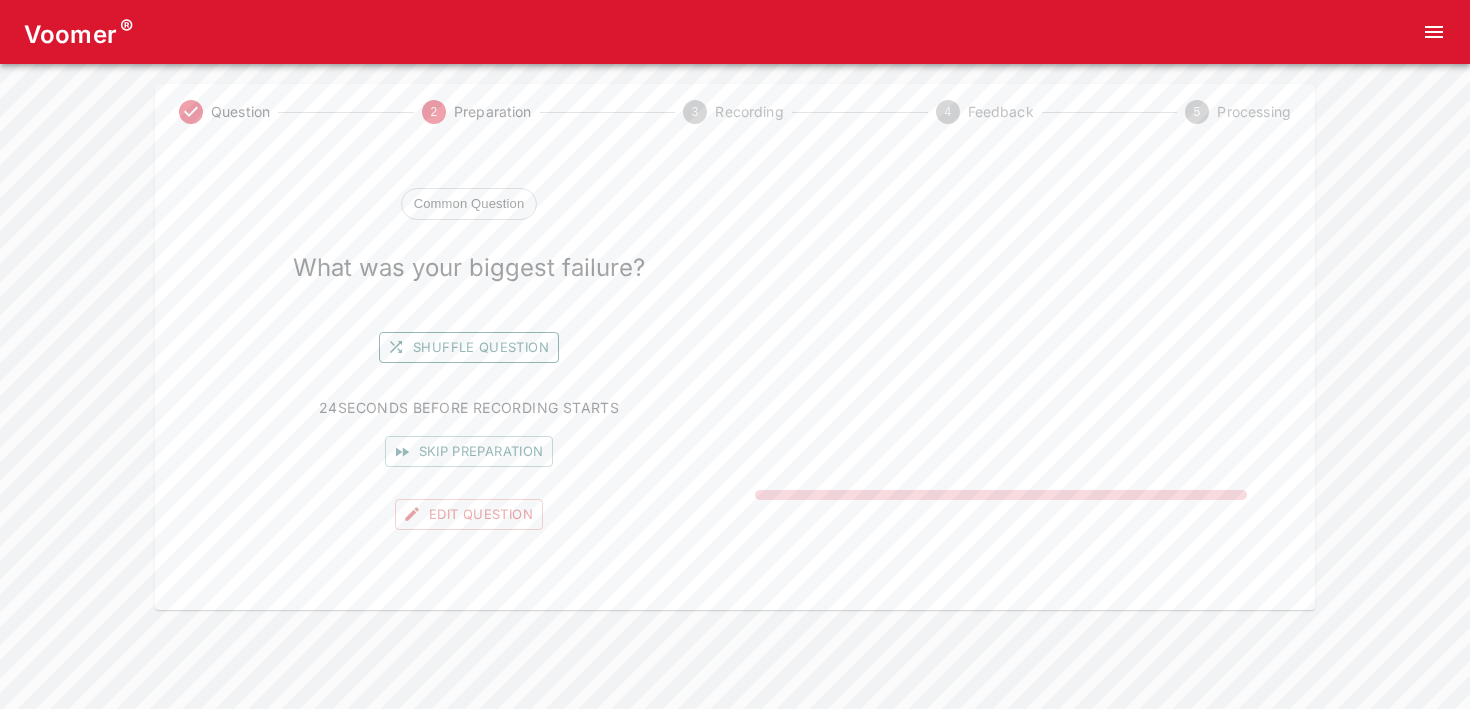 click on "Shuffle question" at bounding box center (469, 347) 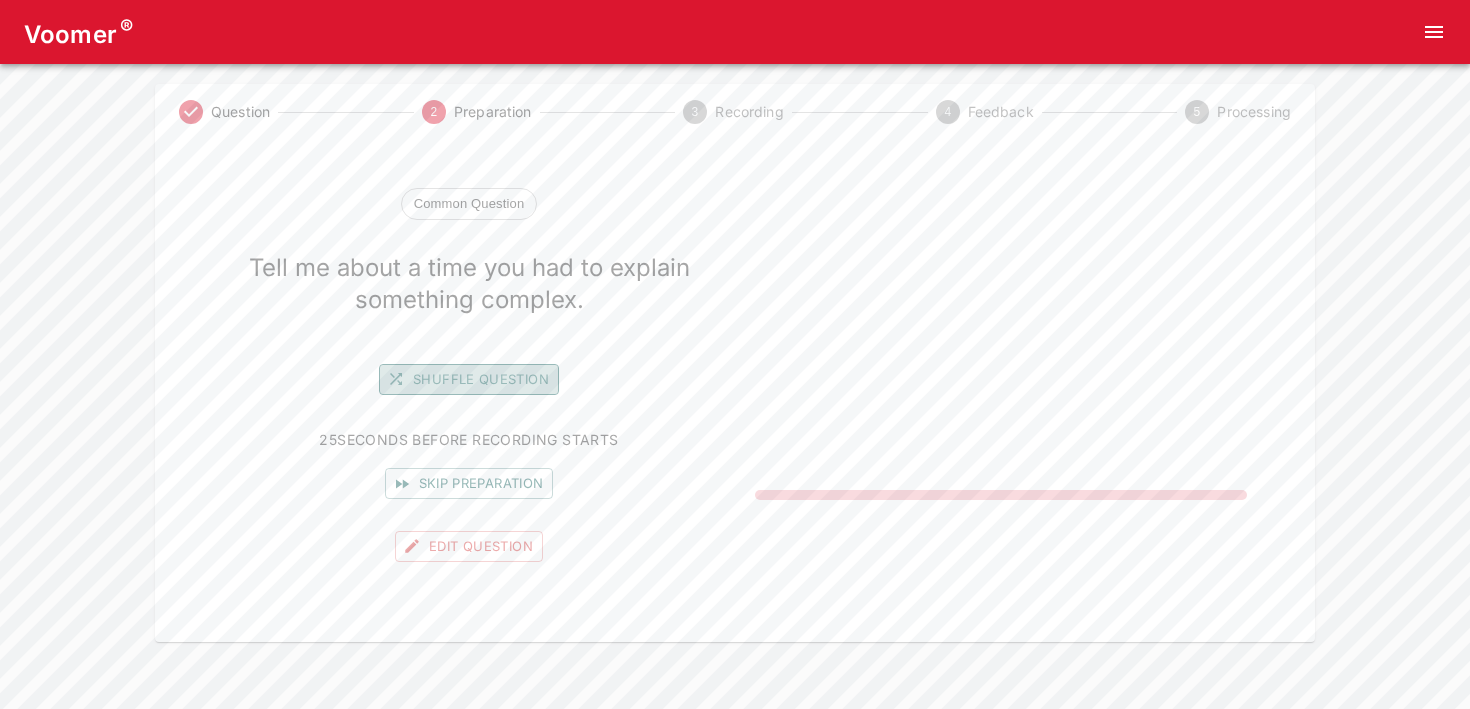 click on "Shuffle question" at bounding box center (469, 379) 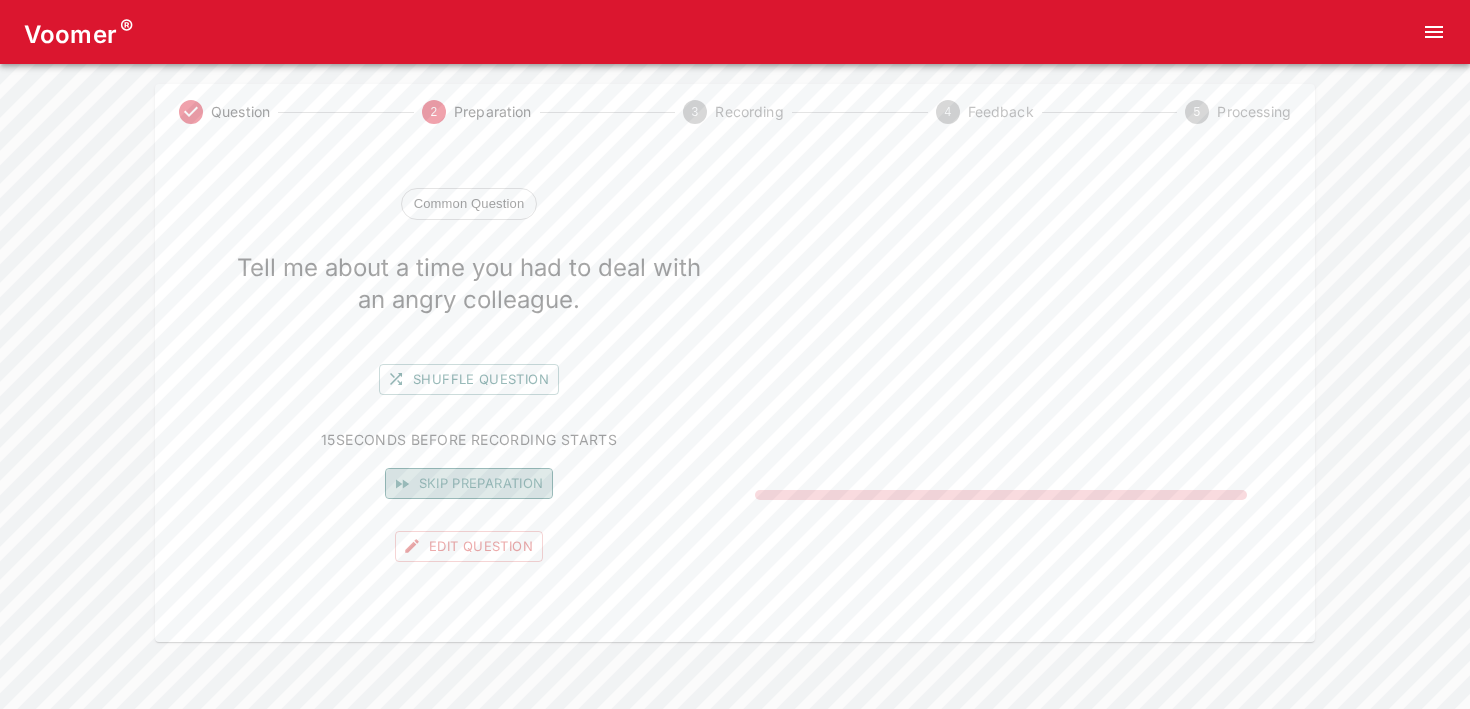 click on "Skip preparation" at bounding box center [469, 483] 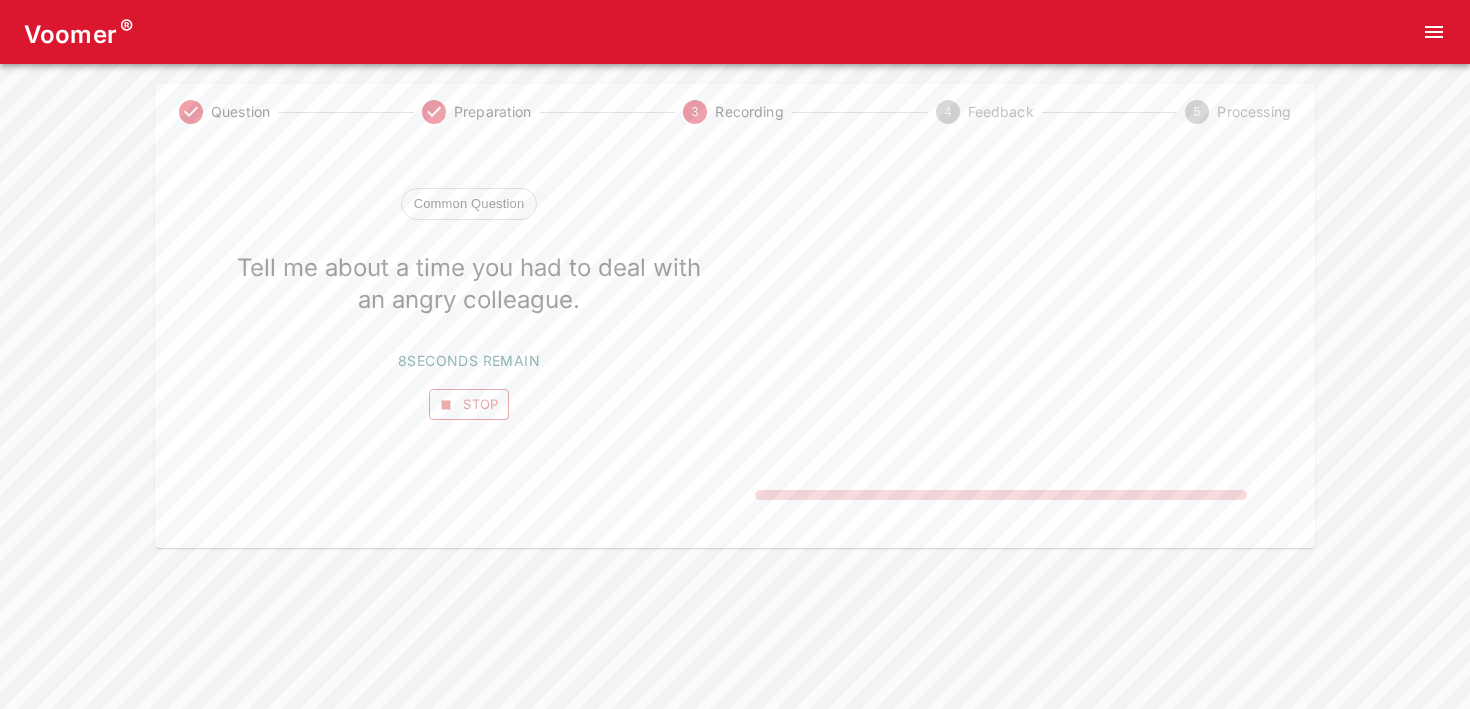 click at bounding box center [446, 405] 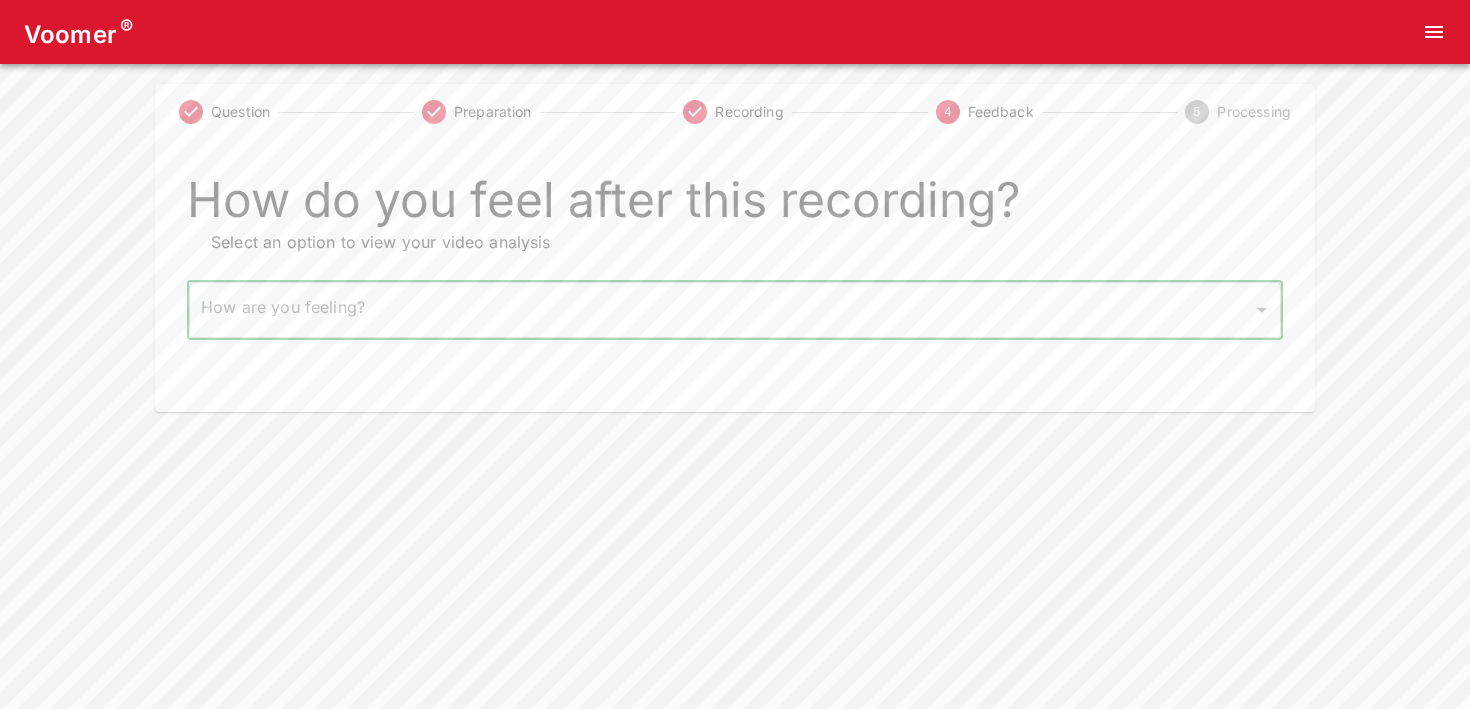 click on "Voomer ® Question Preparation Recording 4 Feedback 5 Processing How do you feel after this recording? Select an option to view your video analysis How are you feeling? ​ How are you feeling? Home Analysis Tokens: 0 Pricing Log Out" at bounding box center [735, 206] 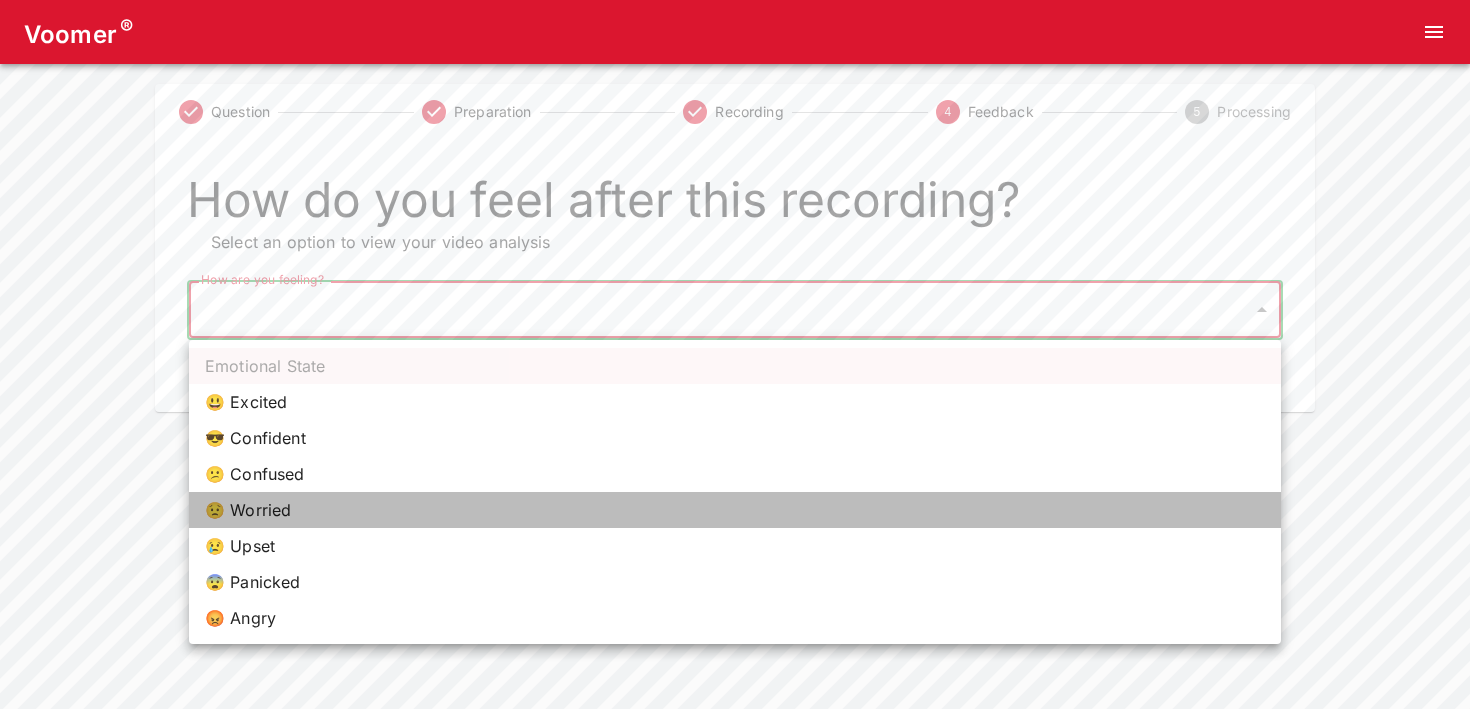 click on "😟 Worried" at bounding box center (735, 510) 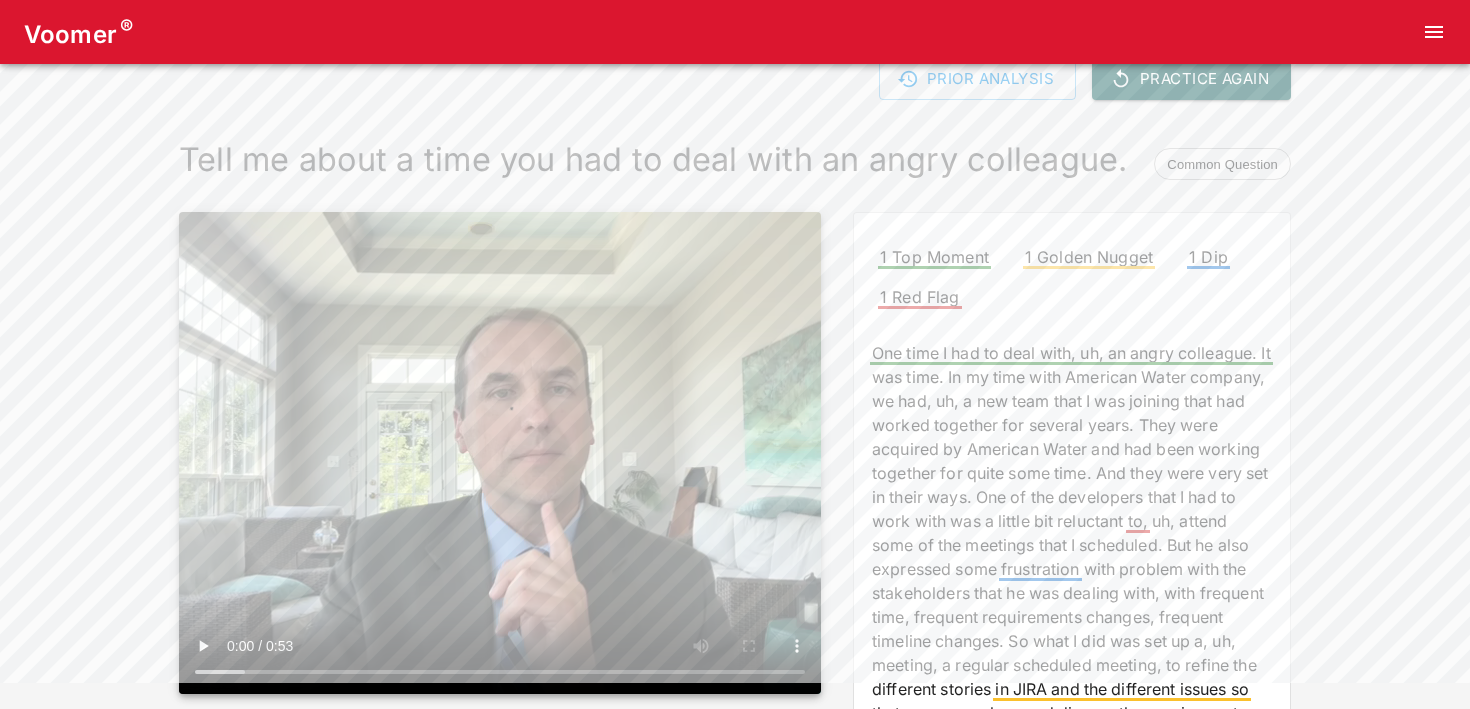 scroll, scrollTop: 0, scrollLeft: 0, axis: both 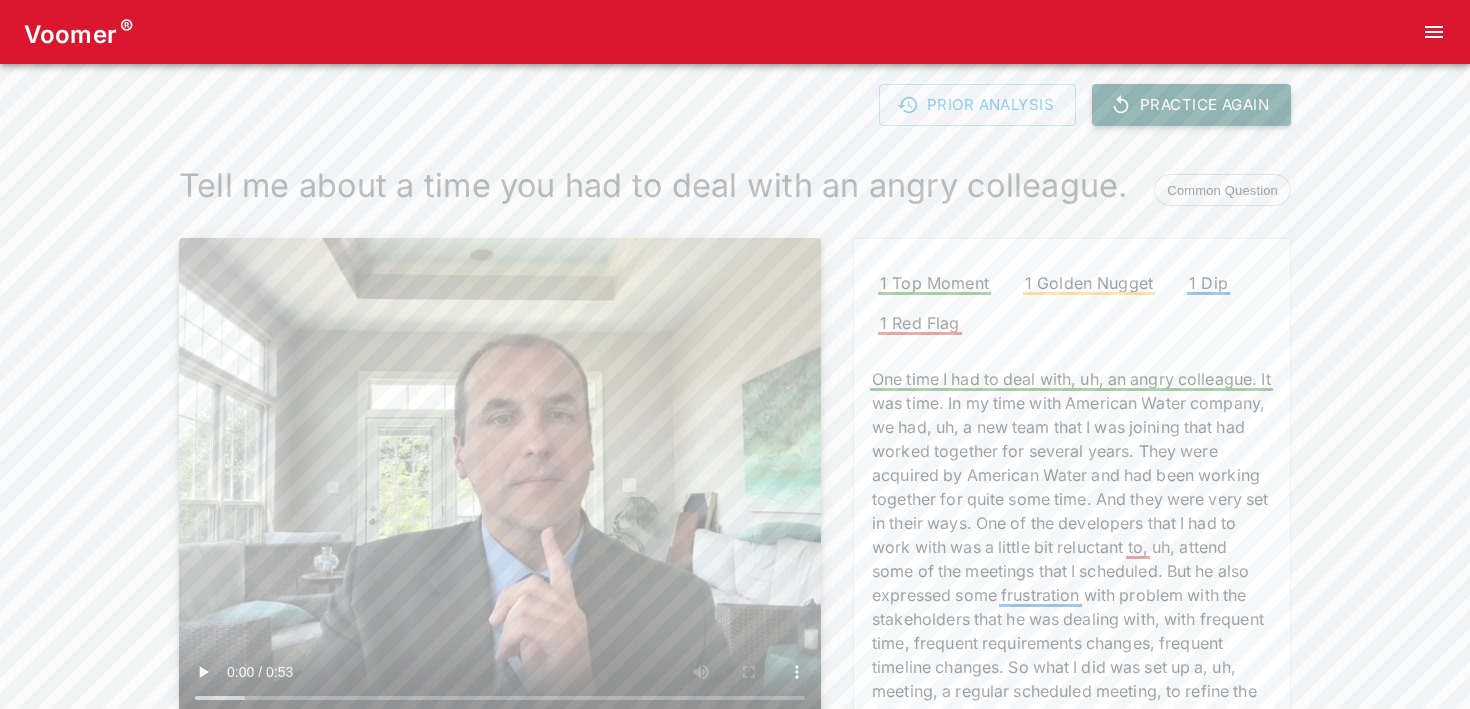 click on "Practice Again" at bounding box center [1191, 105] 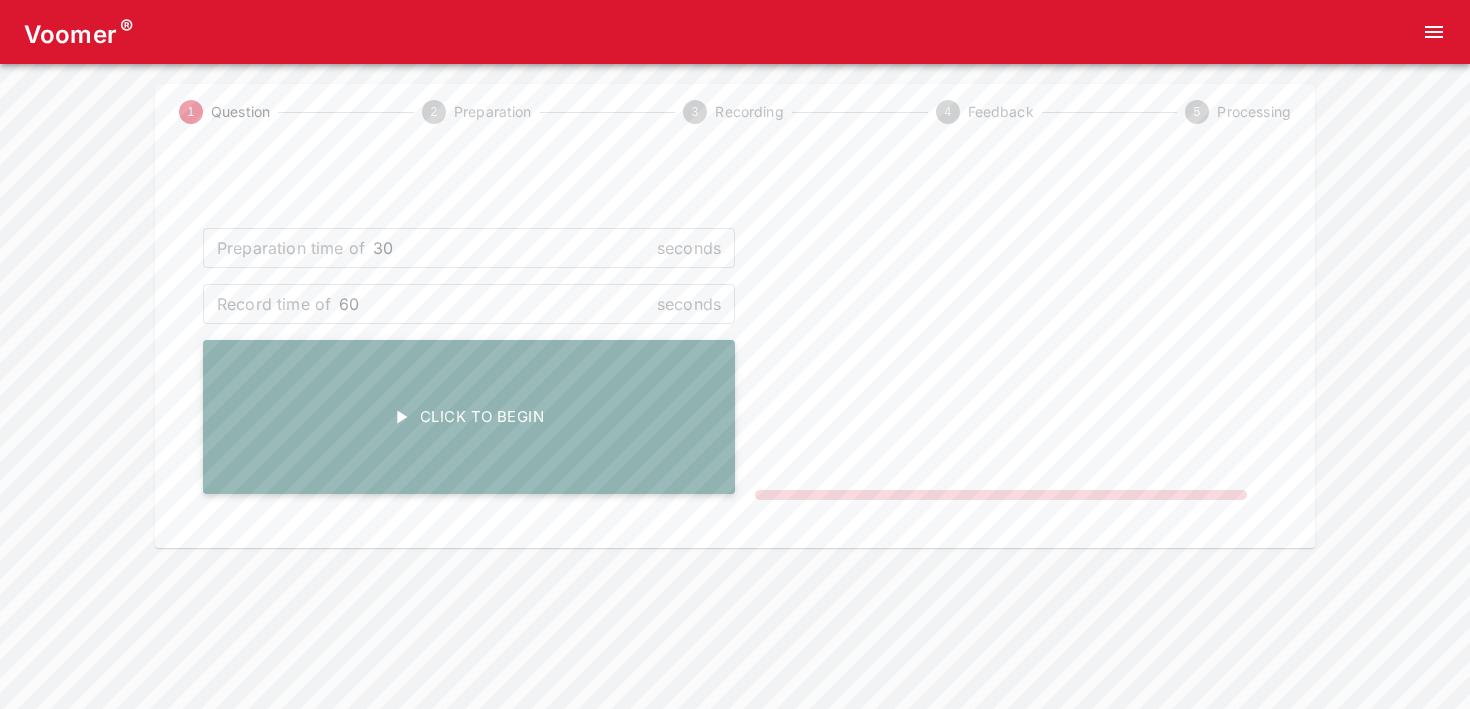 click on "Click To Begin" at bounding box center (469, 417) 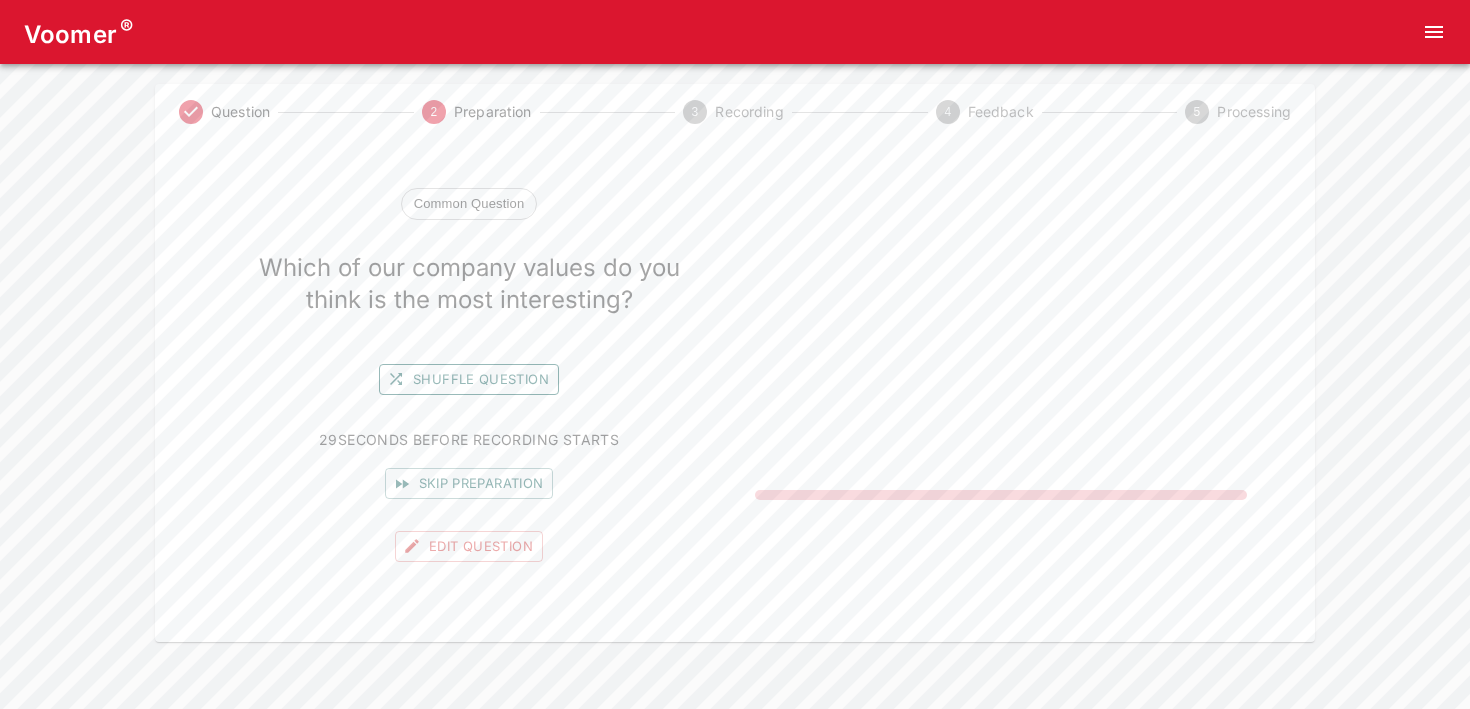 click on "Shuffle question" at bounding box center [469, 379] 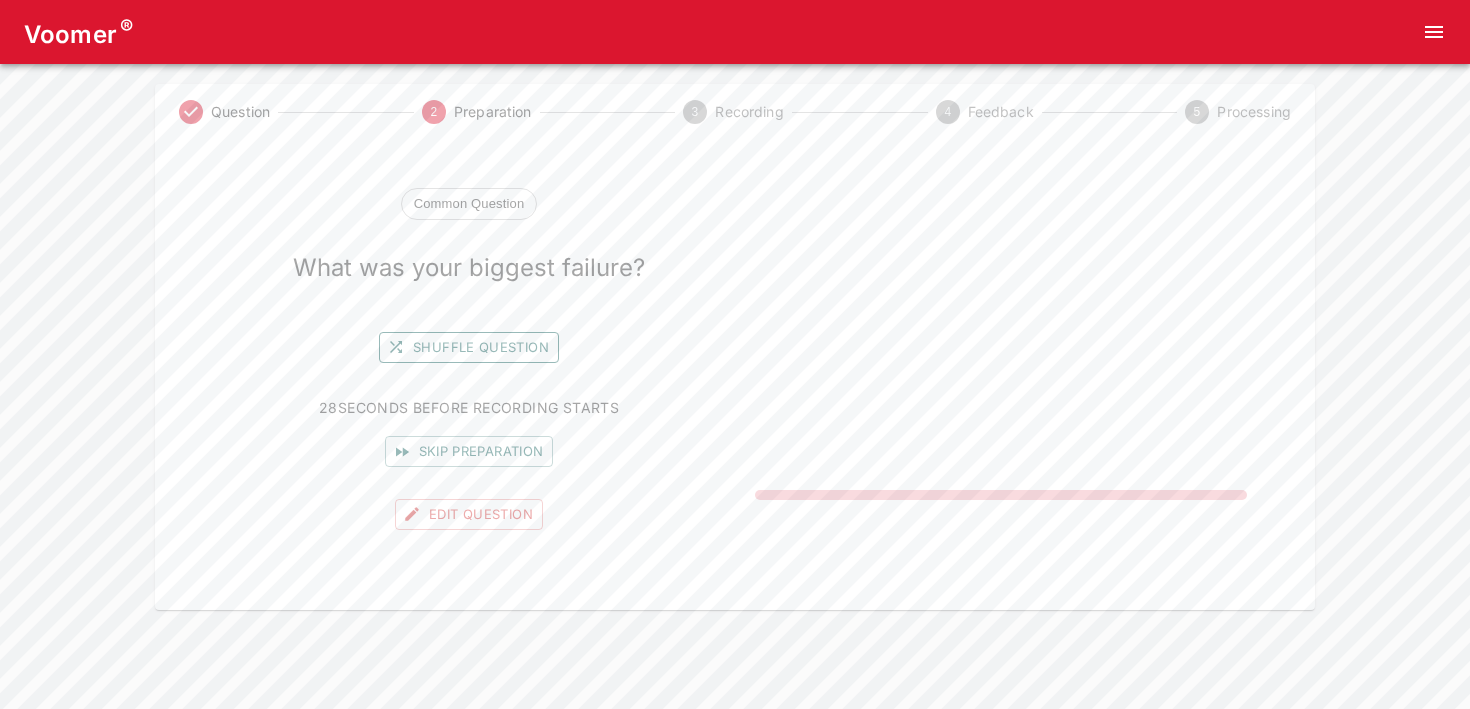 click on "Shuffle question" at bounding box center (469, 347) 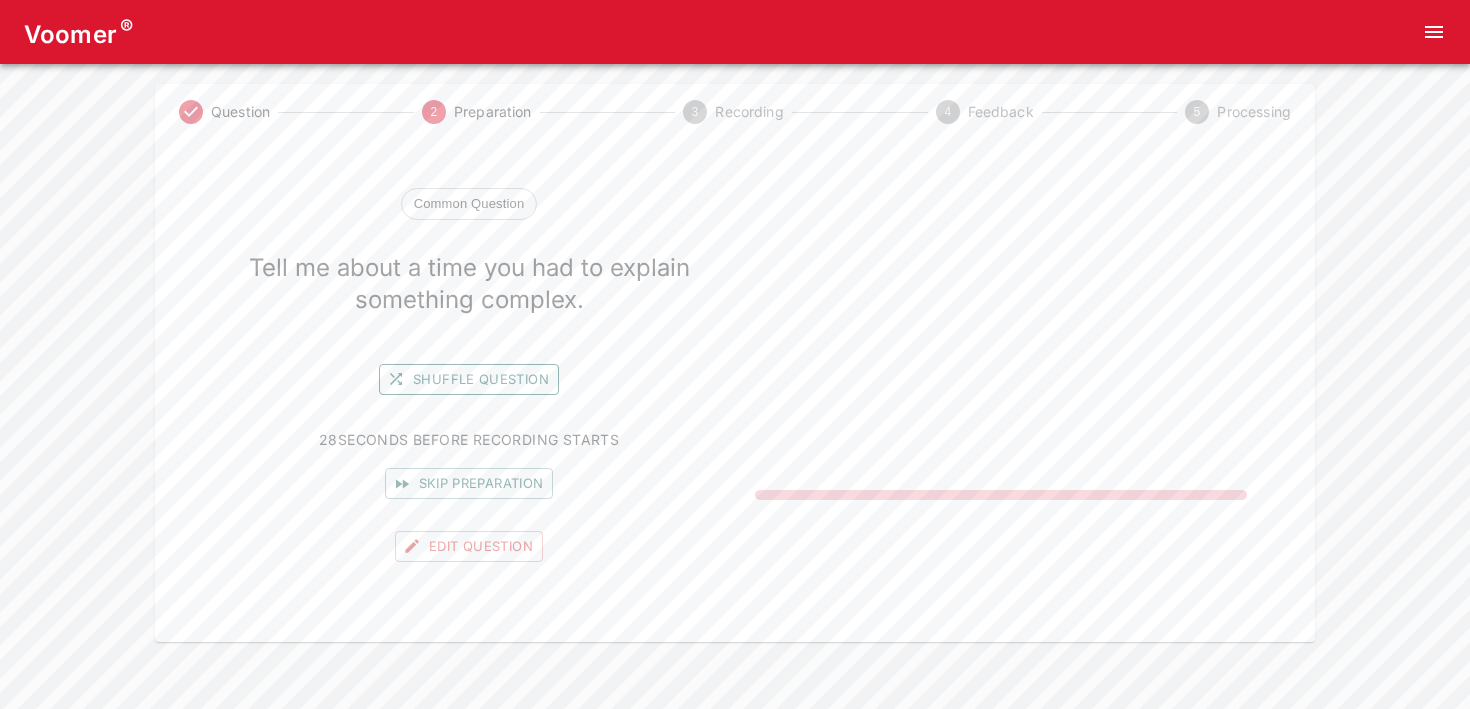 click on "Shuffle question" at bounding box center (469, 379) 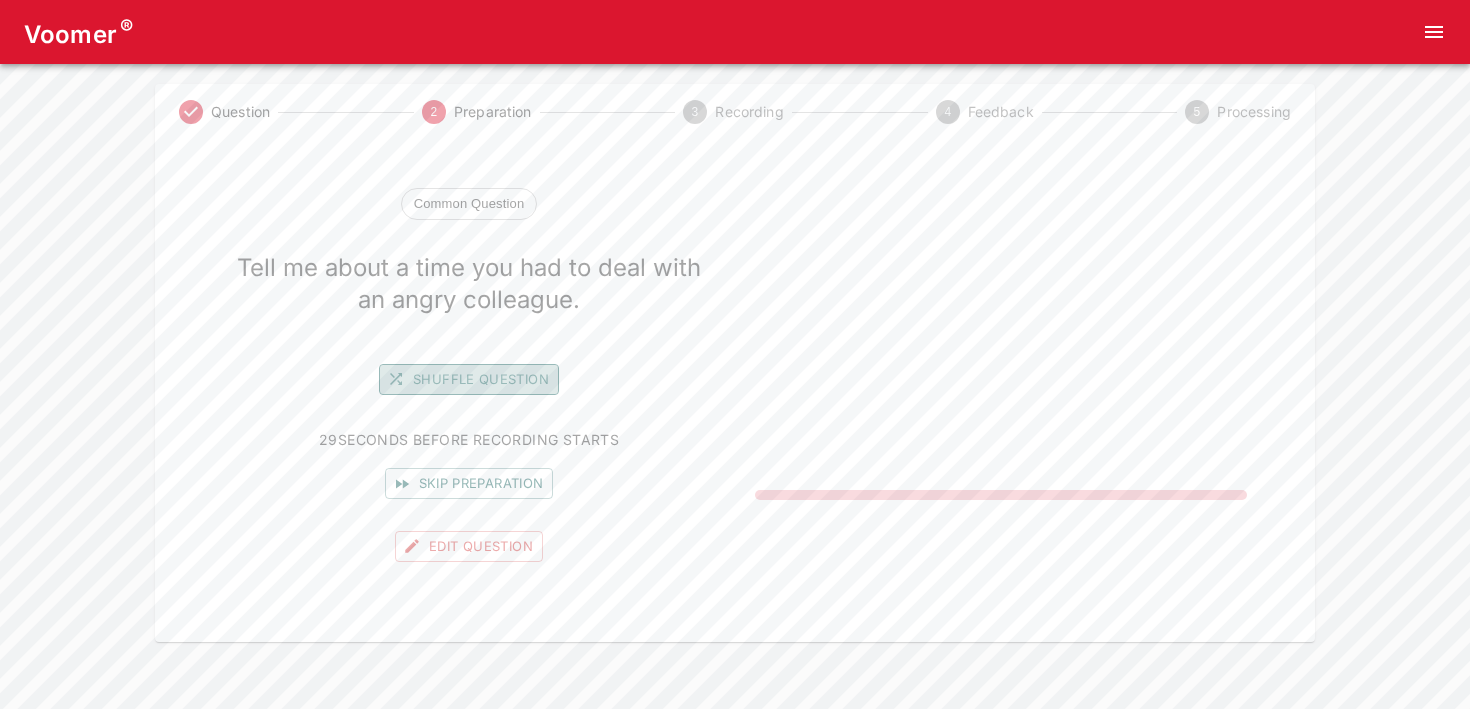 click on "Shuffle question" at bounding box center [469, 379] 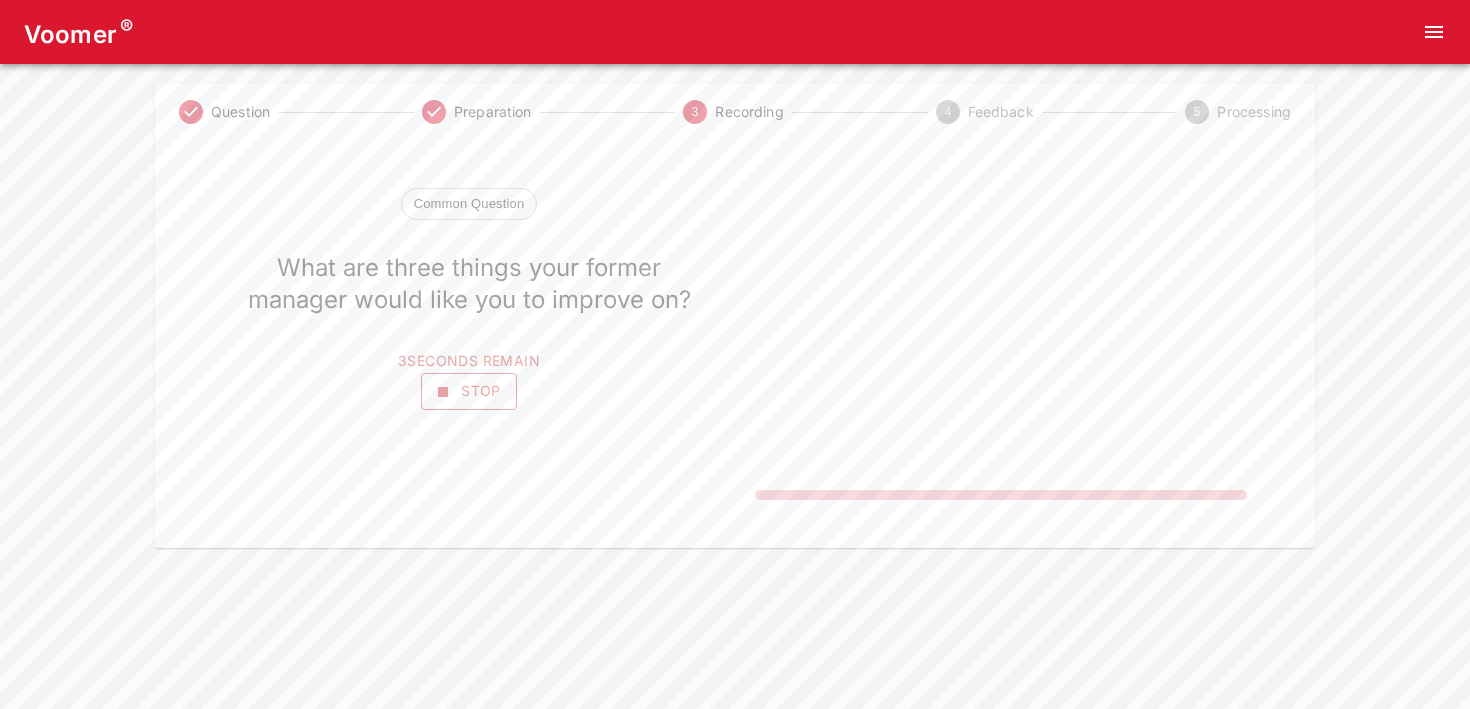click on "Stop" at bounding box center [469, 391] 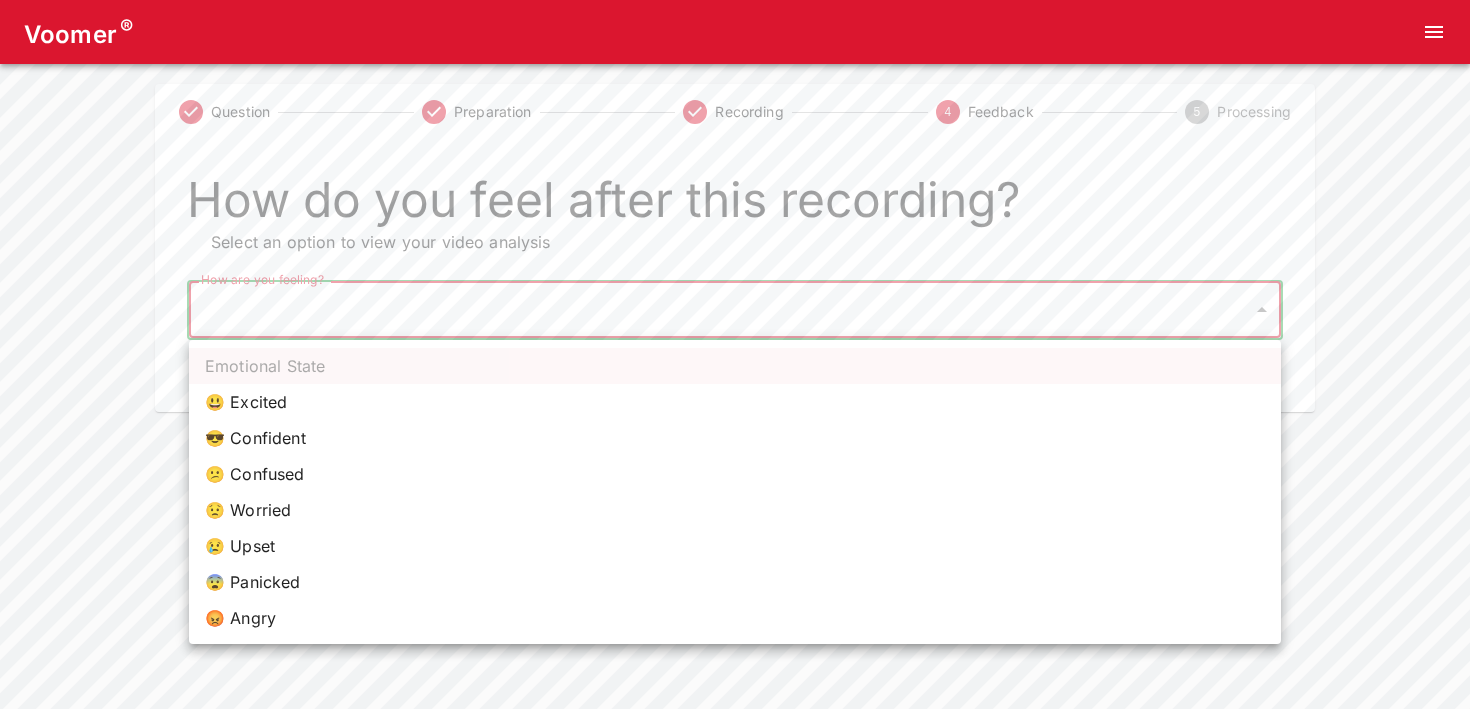 click on "Voomer ® Question Preparation Recording 4 Feedback 5 Processing How do you feel after this recording? Select an option to view your video analysis How are you feeling? ​ How are you feeling? Home Analysis Tokens: 0 Pricing Log Out Emotional State  😃 Excited  😎 Confident  😕 Confused 😟 Worried  😢 Upset  😨 Panicked  😡 Angry" at bounding box center (735, 206) 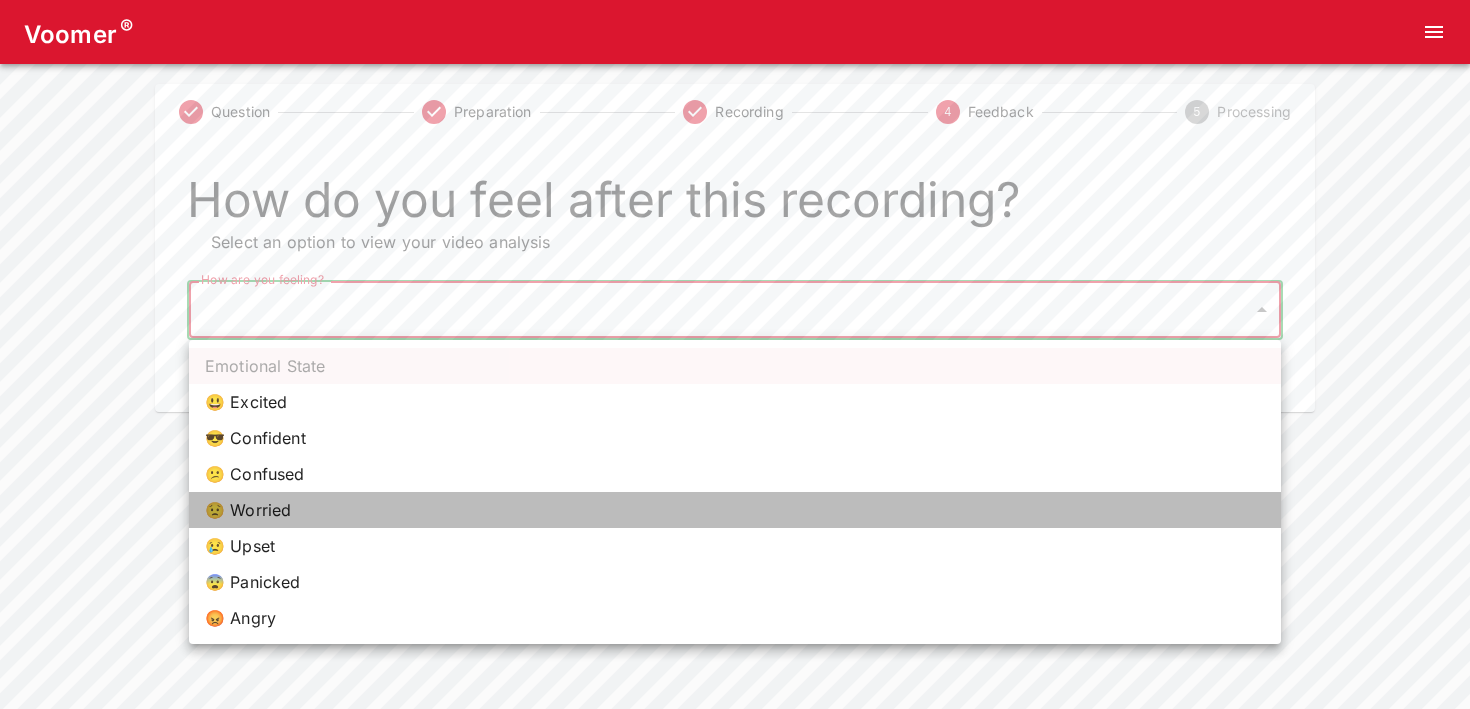 click on "😟 Worried" at bounding box center (735, 510) 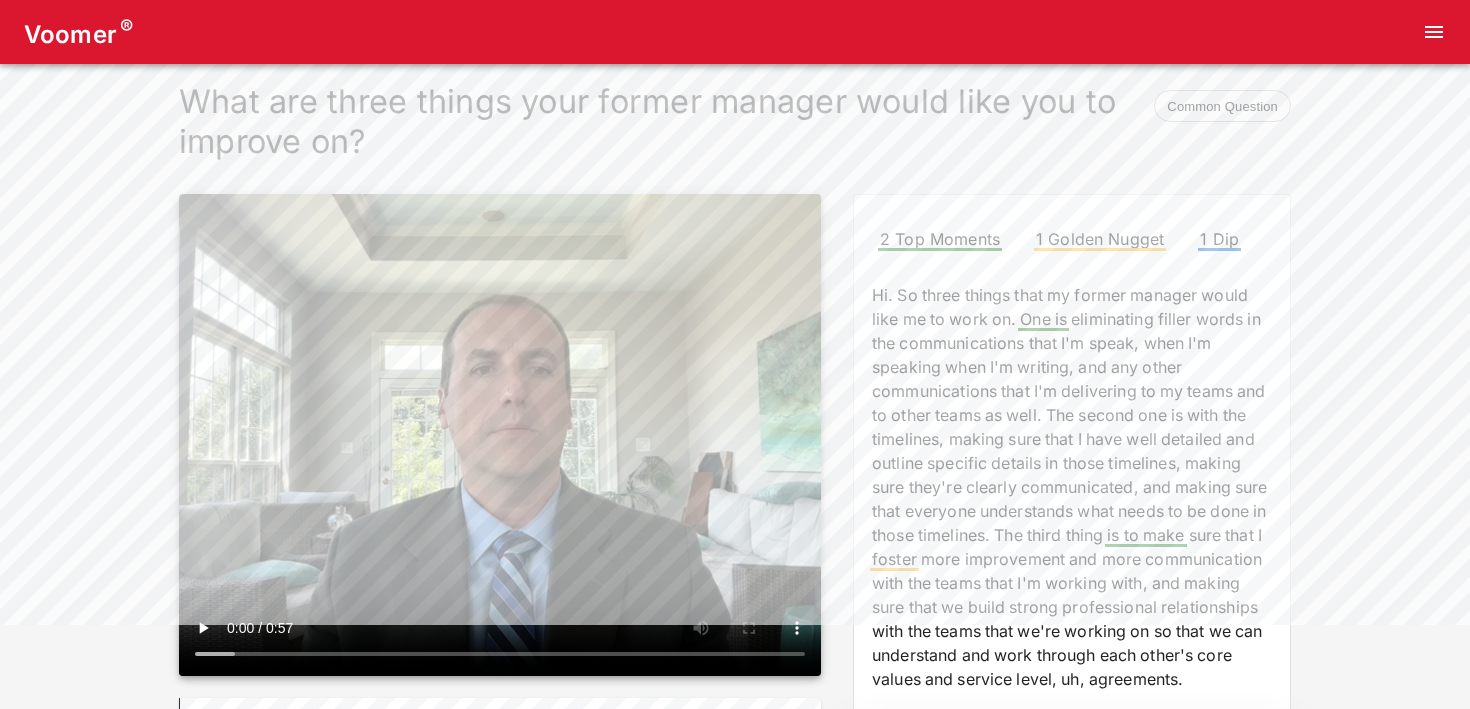 scroll, scrollTop: 0, scrollLeft: 0, axis: both 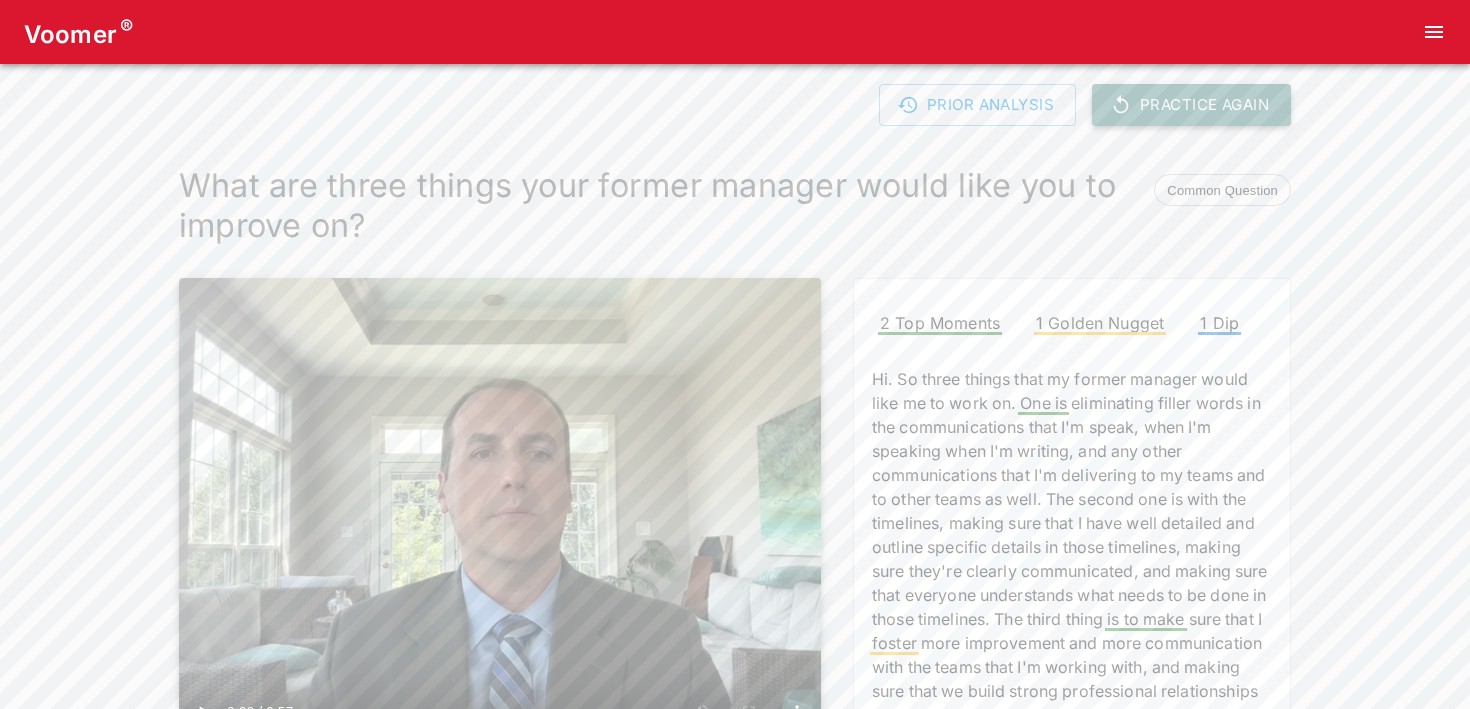 click at bounding box center (1121, 105) 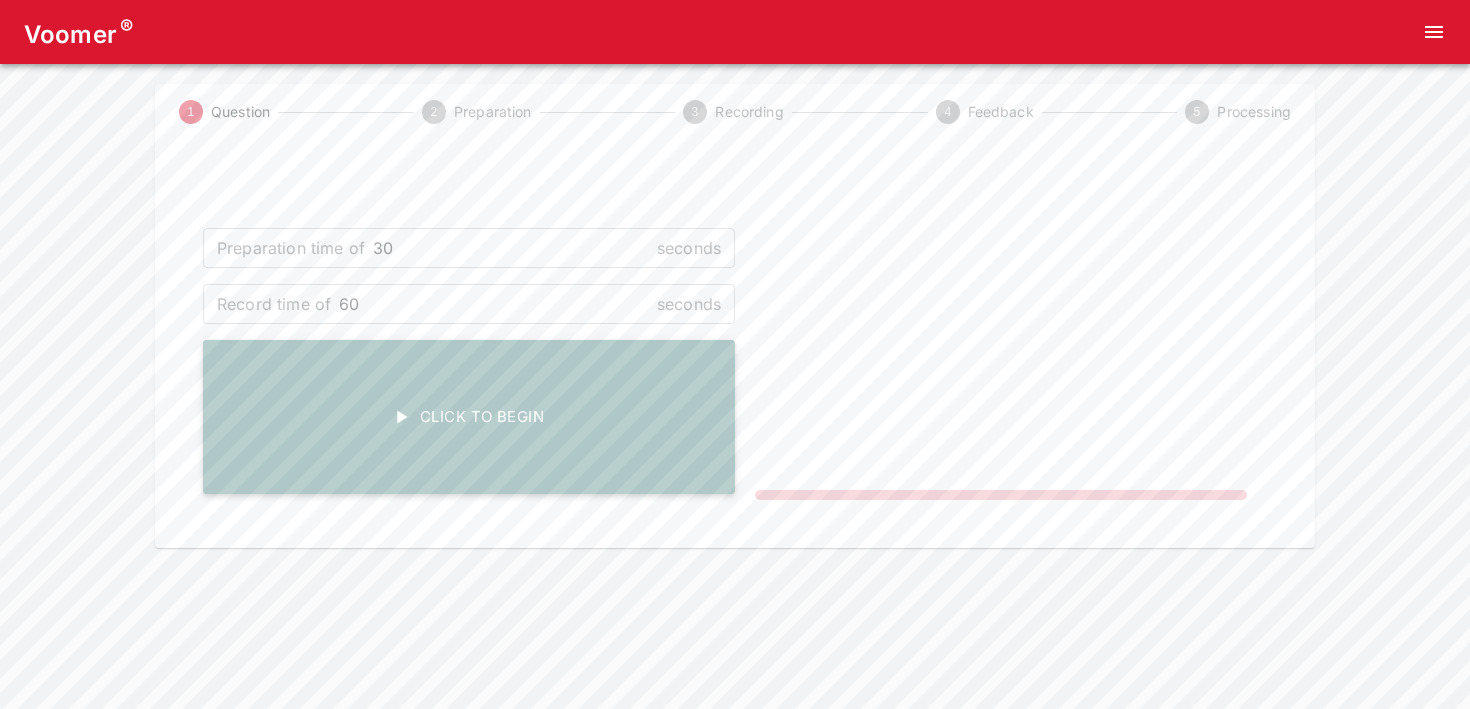 click on "Click To Begin" at bounding box center [469, 417] 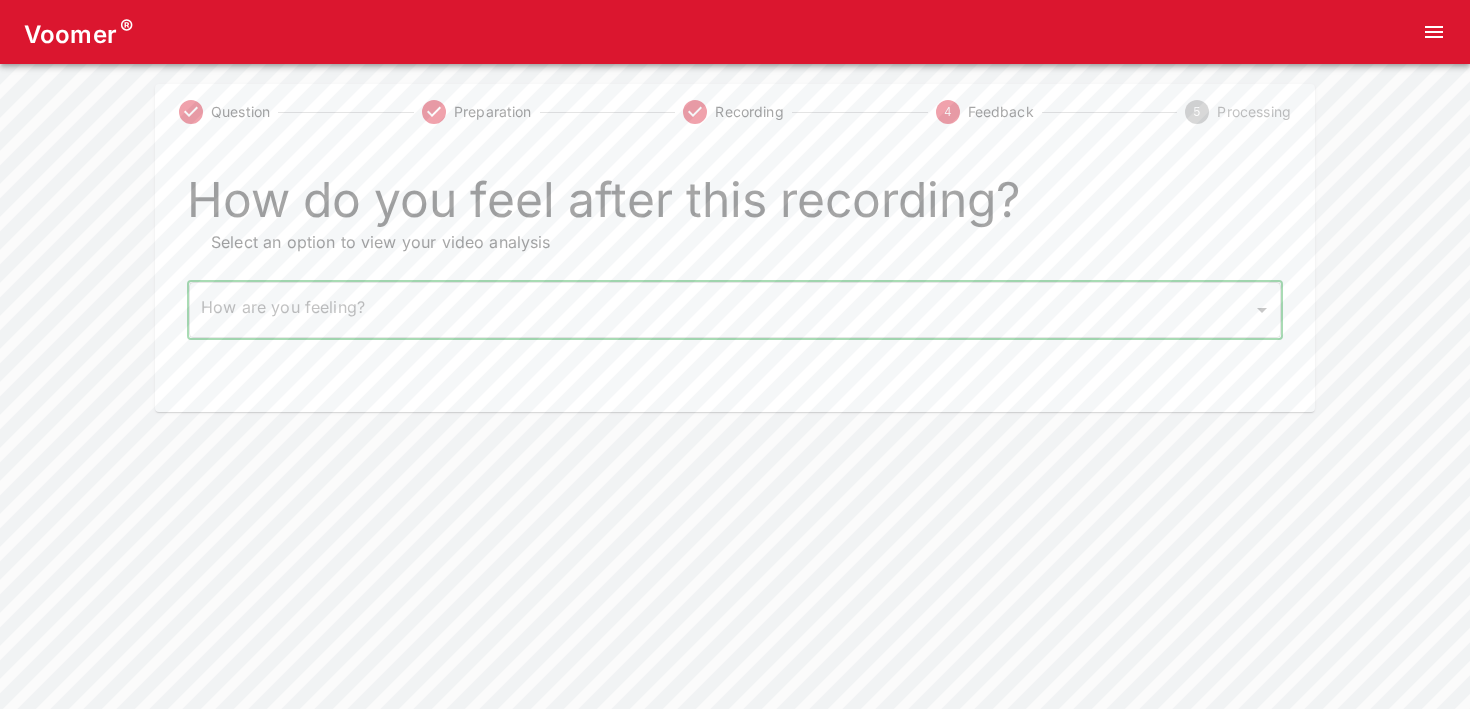 click on "Voomer ® Question Preparation Recording 4 Feedback 5 Processing How do you feel after this recording? Select an option to view your video analysis How are you feeling? ​ How are you feeling? Home Analysis Tokens: 0 Pricing Log Out" at bounding box center [735, 206] 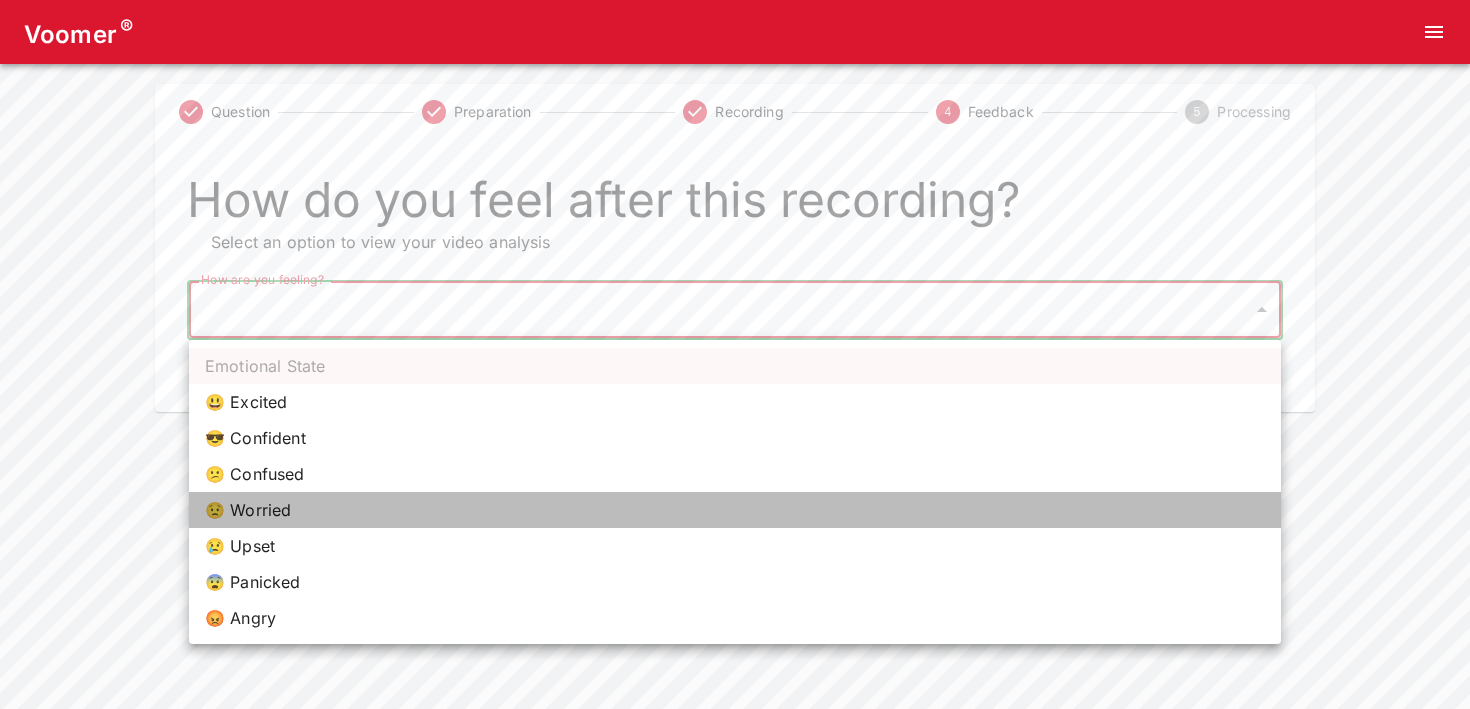 click on "😟 Worried" at bounding box center (735, 510) 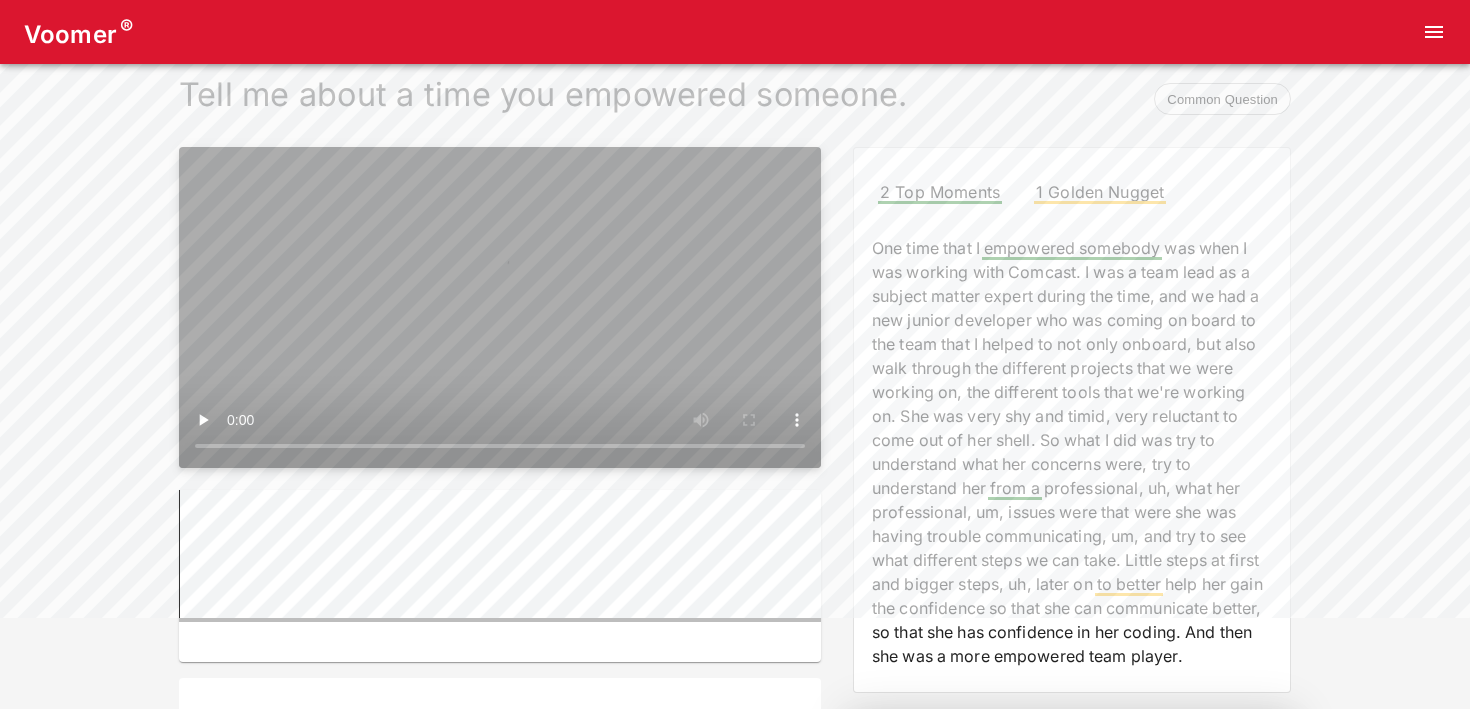 scroll, scrollTop: 0, scrollLeft: 0, axis: both 